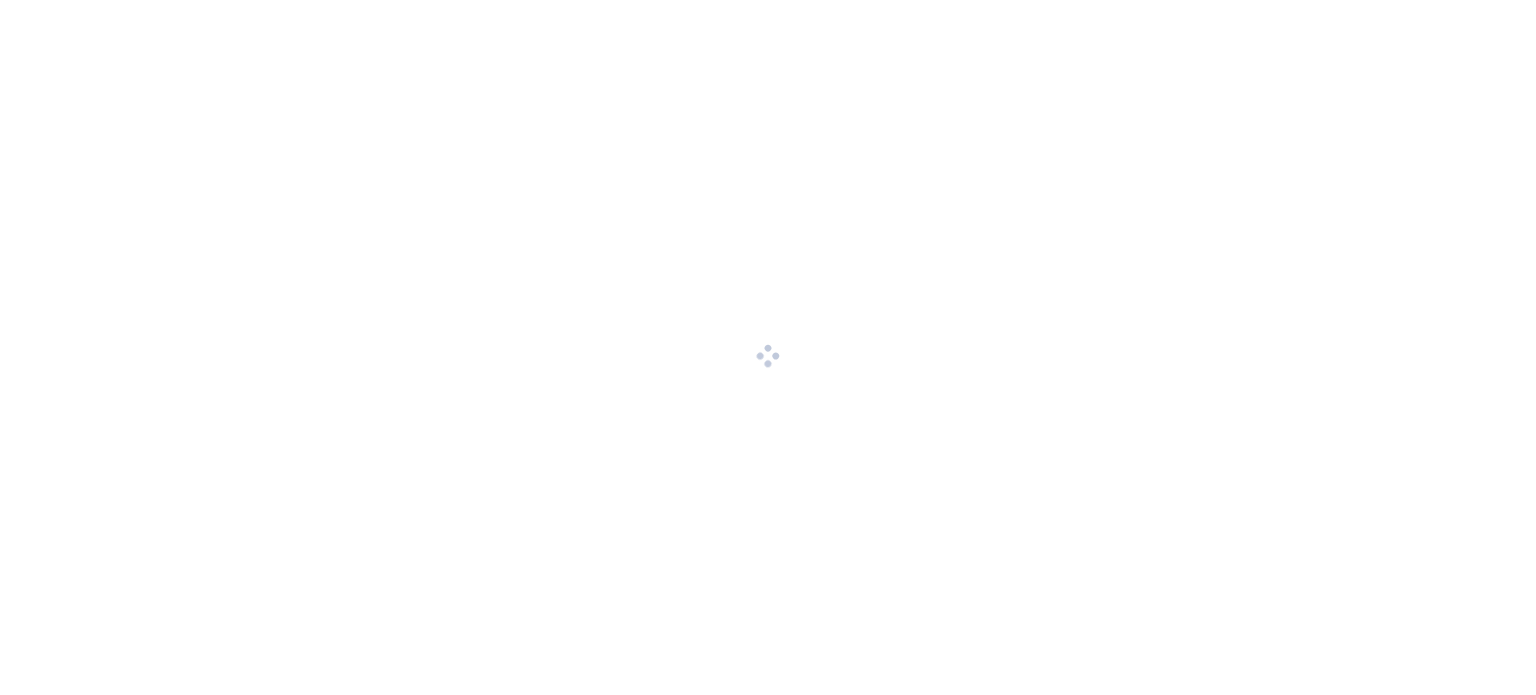 scroll, scrollTop: 0, scrollLeft: 0, axis: both 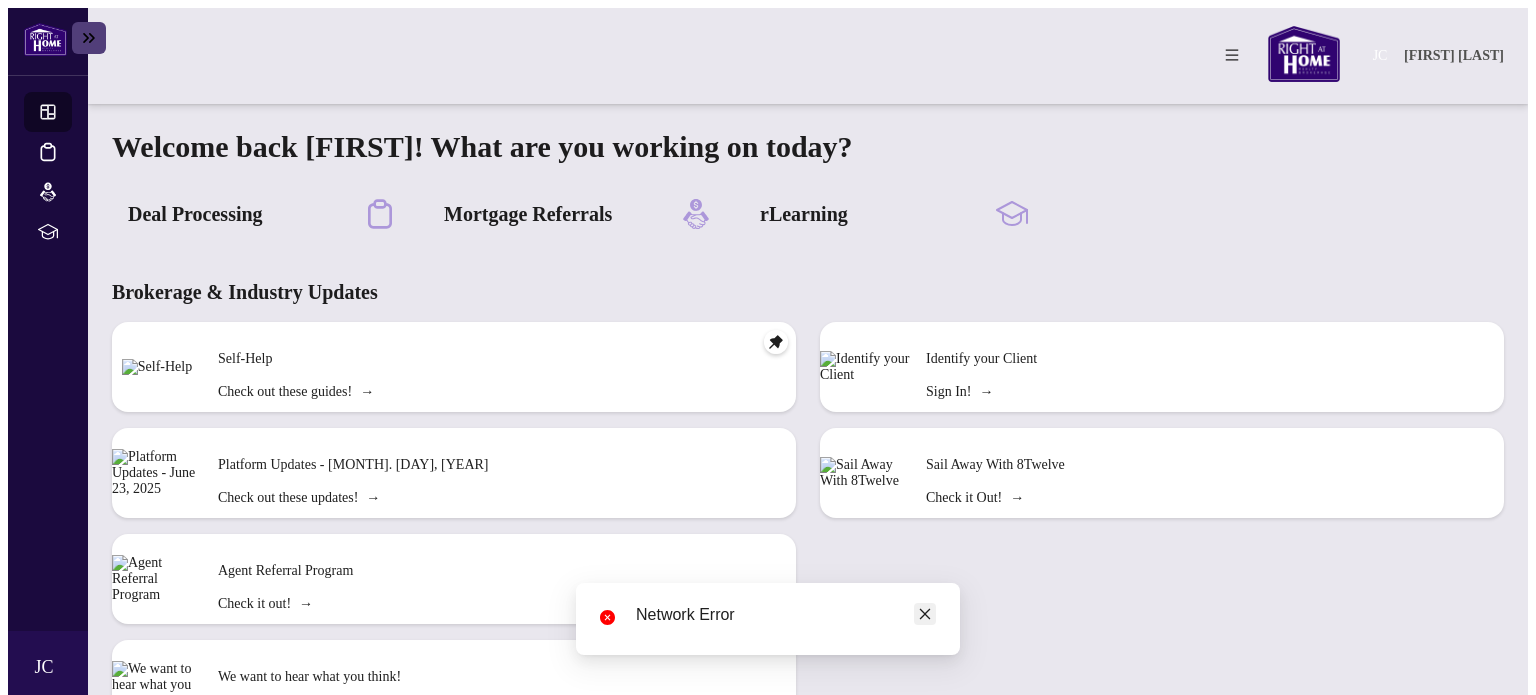 click at bounding box center (925, 614) 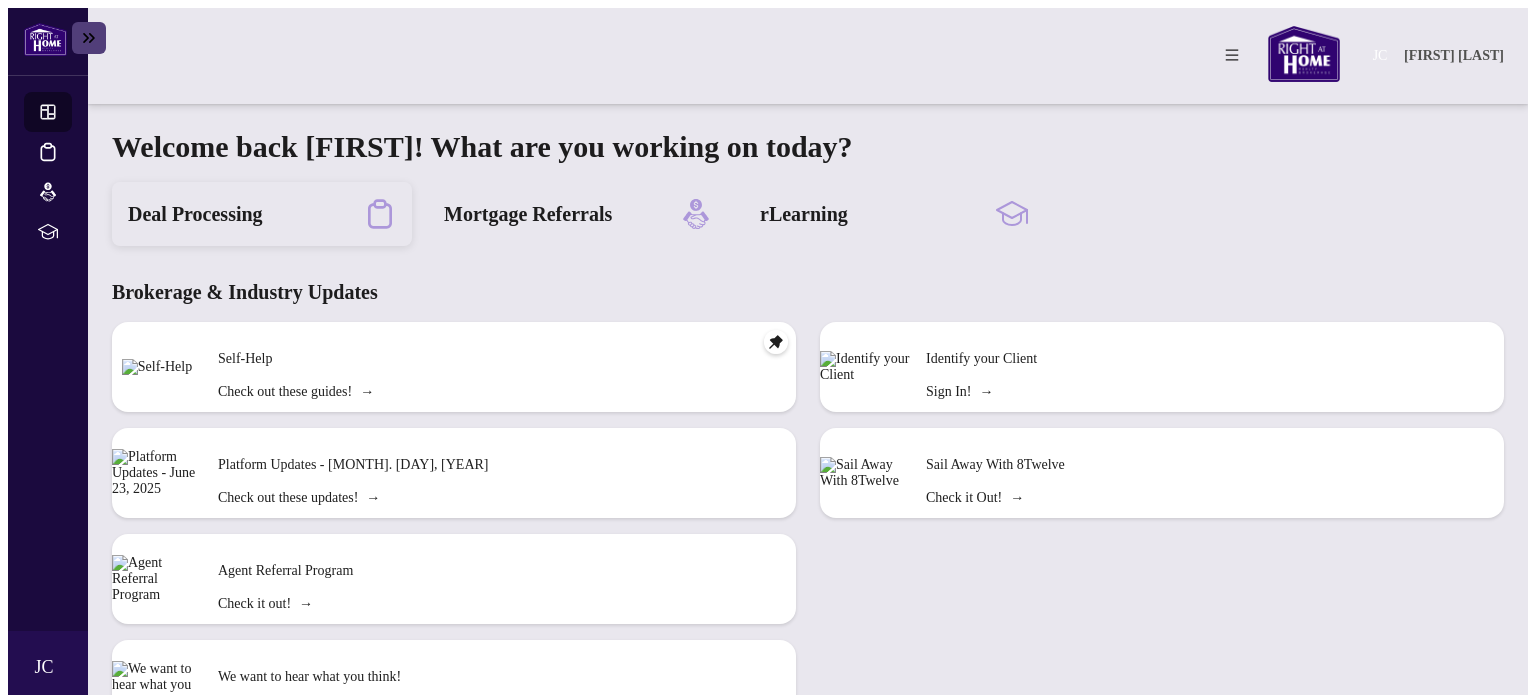 click on "Deal Processing" at bounding box center (195, 214) 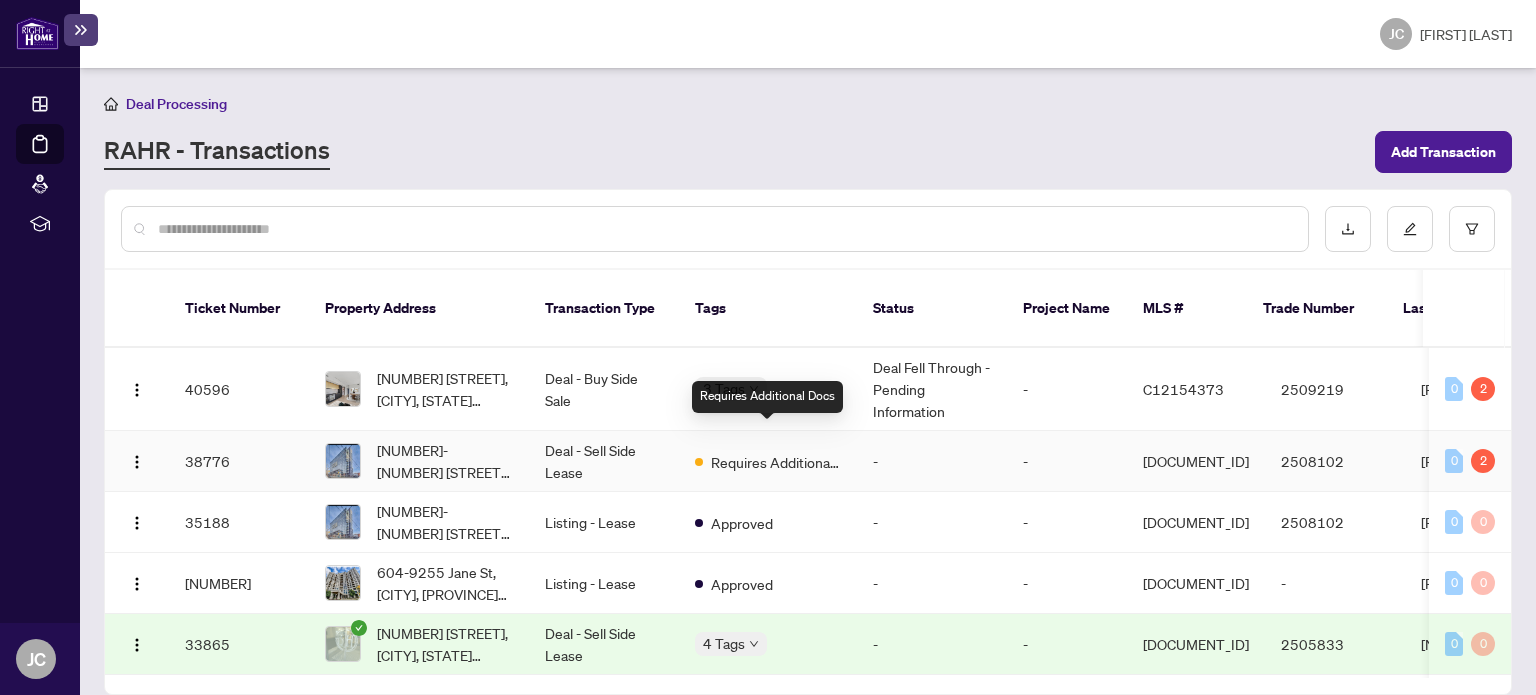 click on "Requires Additional Docs" at bounding box center [776, 462] 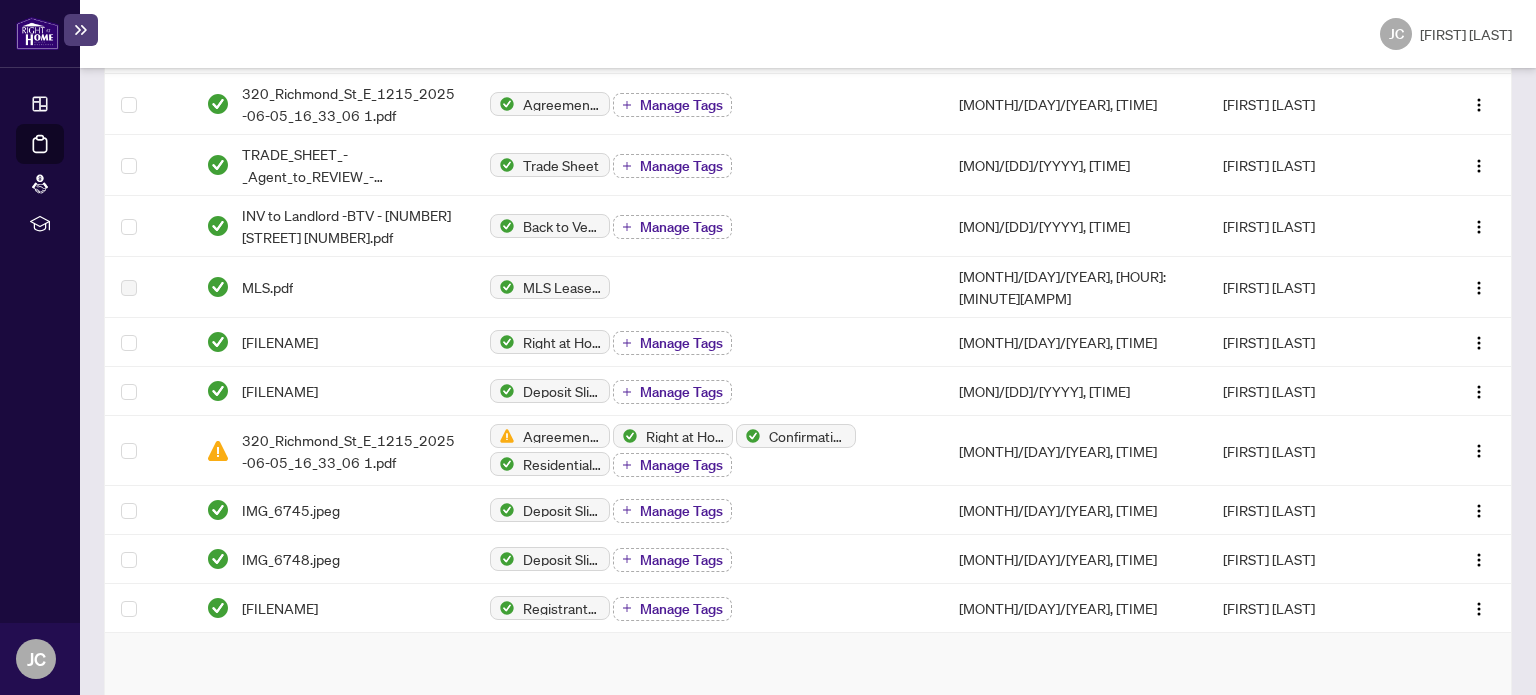 scroll, scrollTop: 475, scrollLeft: 0, axis: vertical 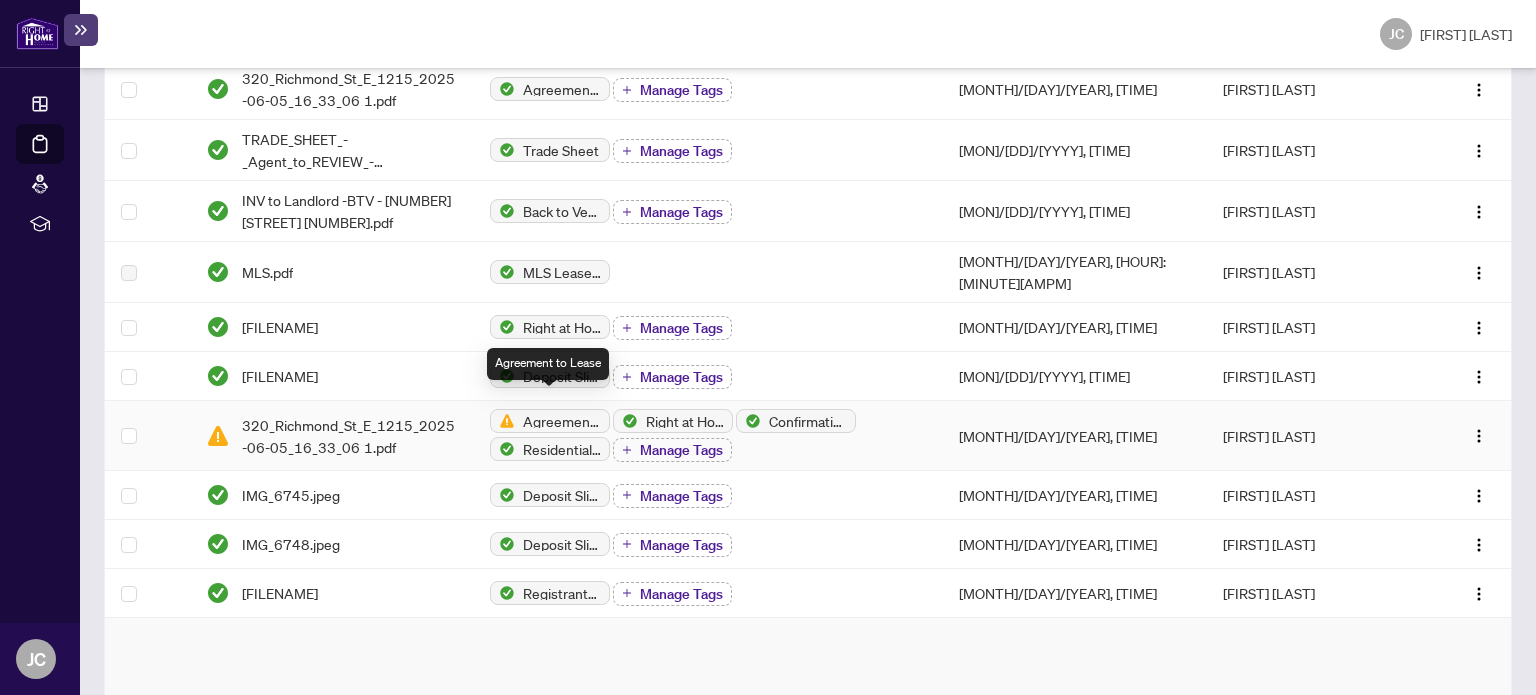 click on "Agreement to Lease" at bounding box center [562, 421] 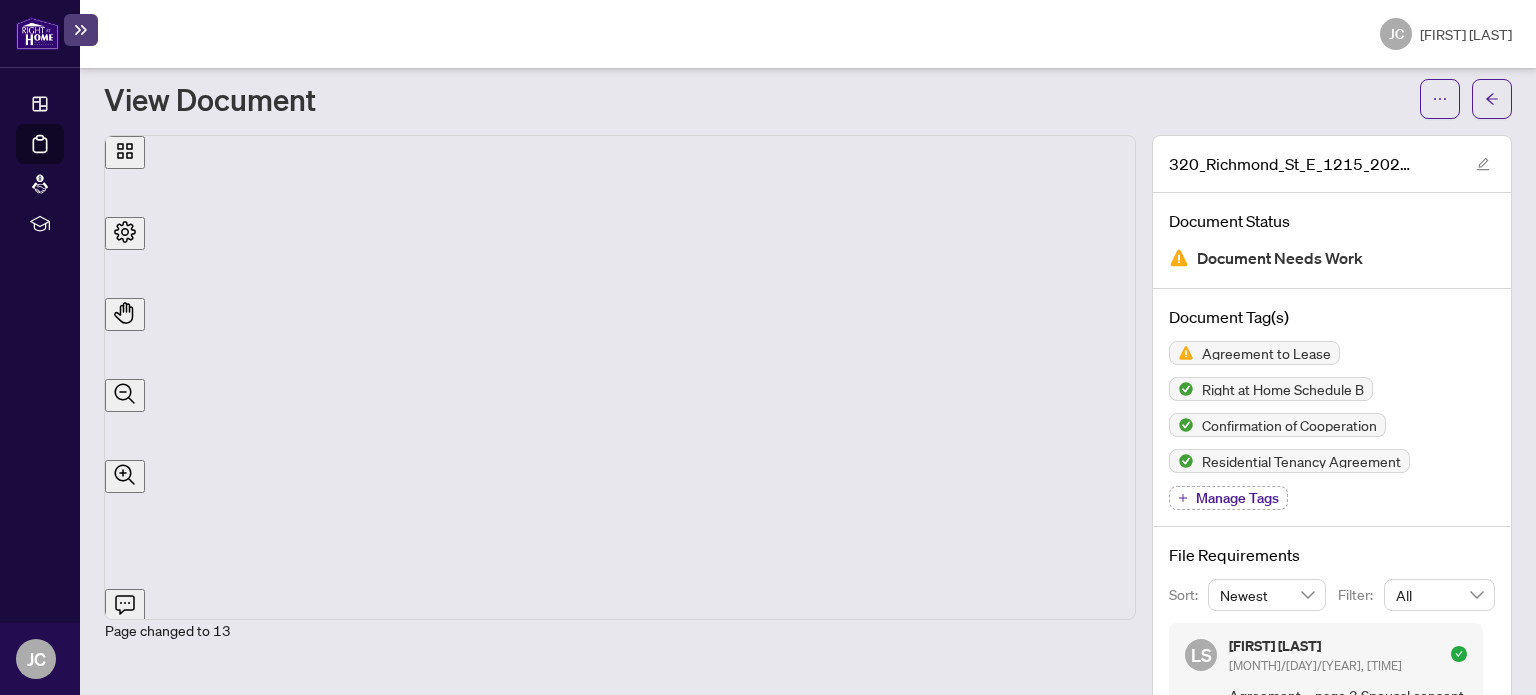 scroll, scrollTop: 15756, scrollLeft: 0, axis: vertical 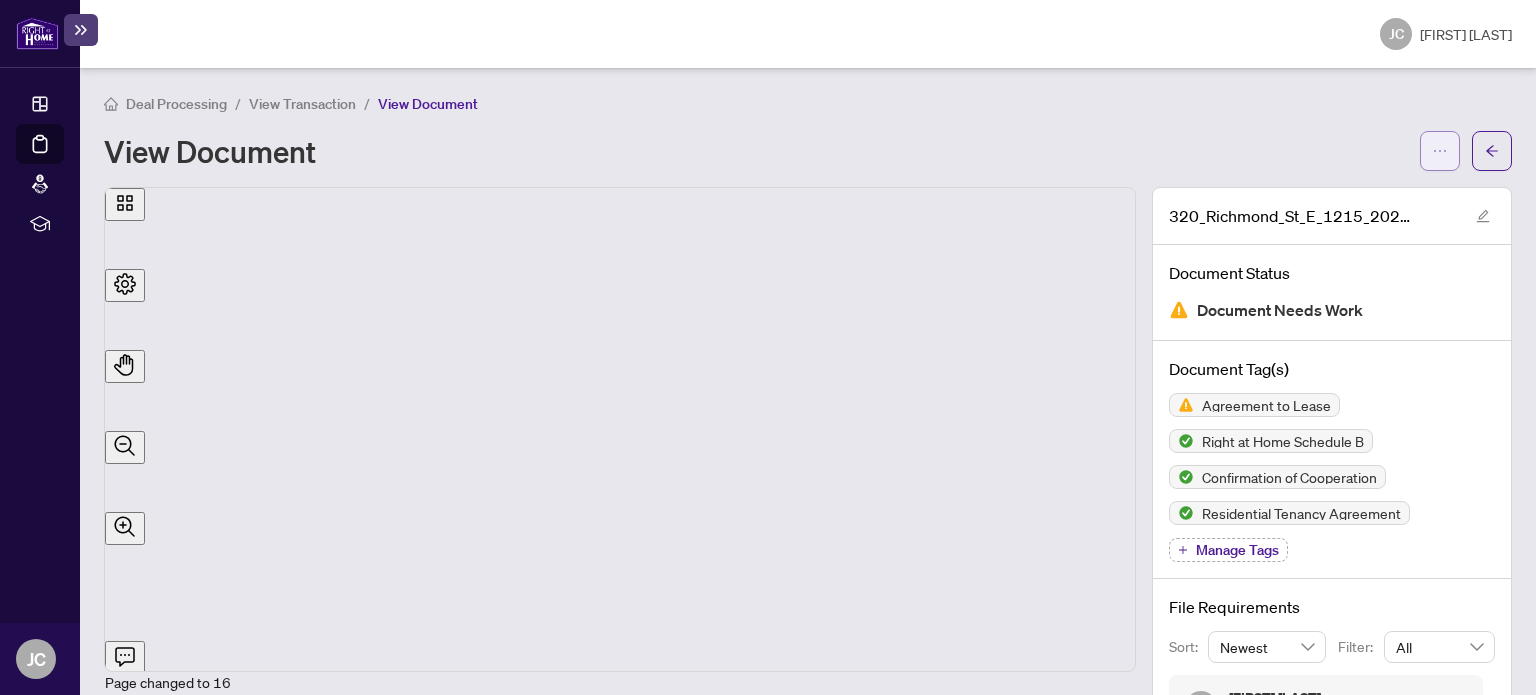 click at bounding box center (1440, 151) 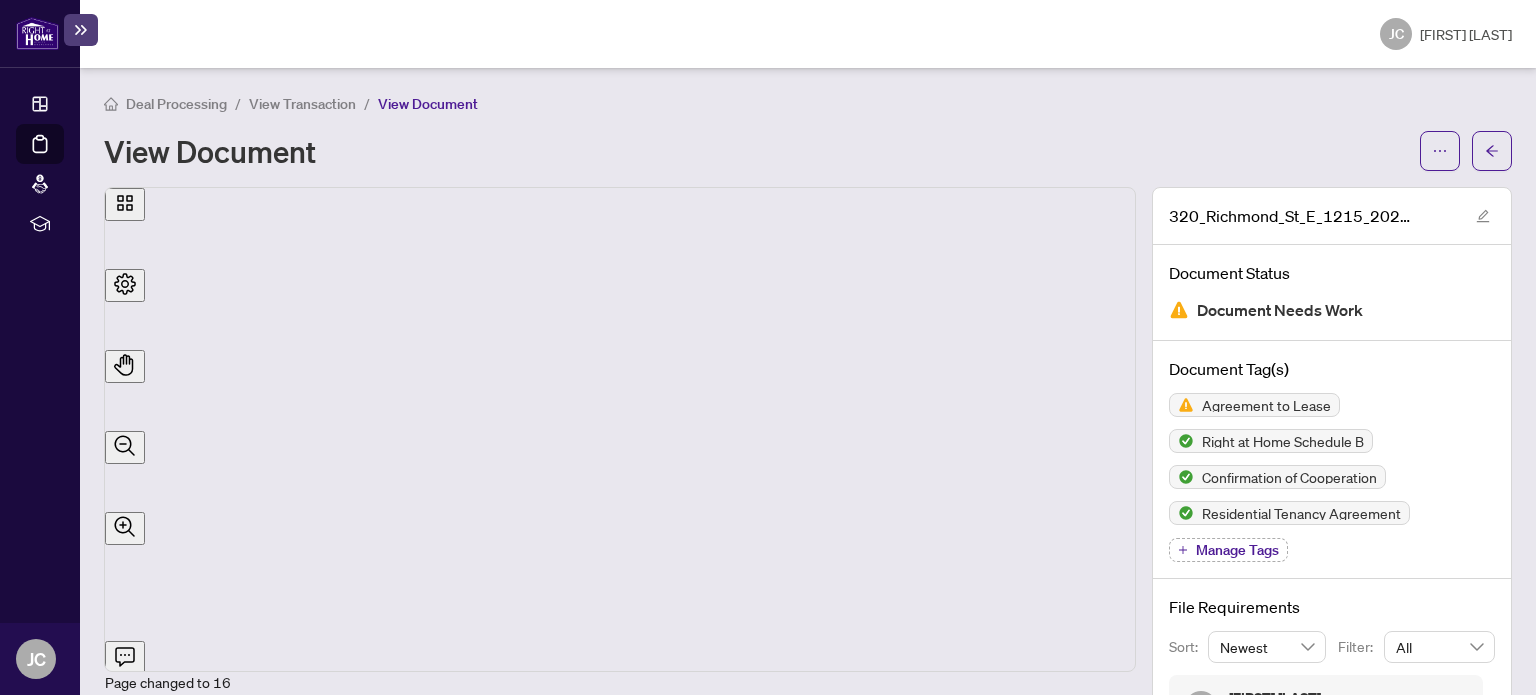 click on "Deal Processing / View Transaction / View Document" at bounding box center (808, 103) 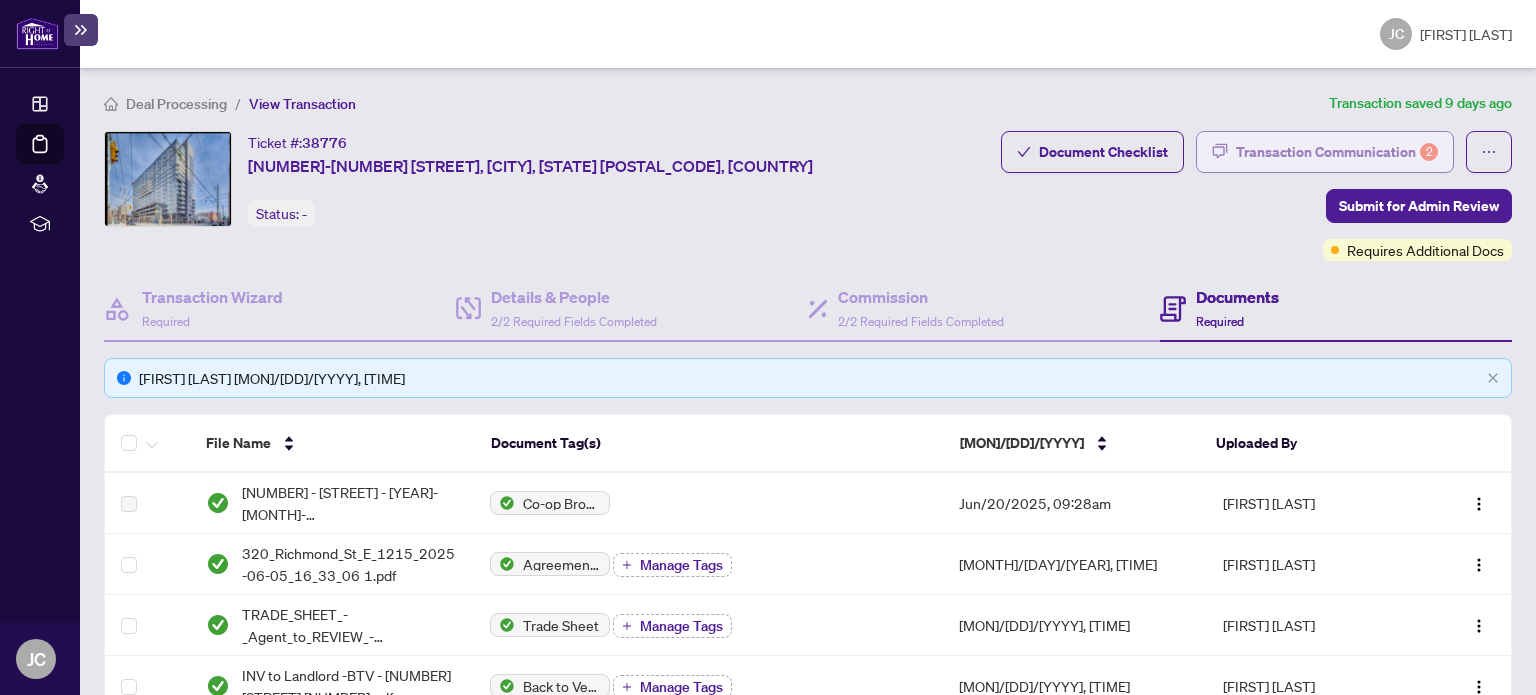 click on "Transaction Communication 2" at bounding box center (1337, 152) 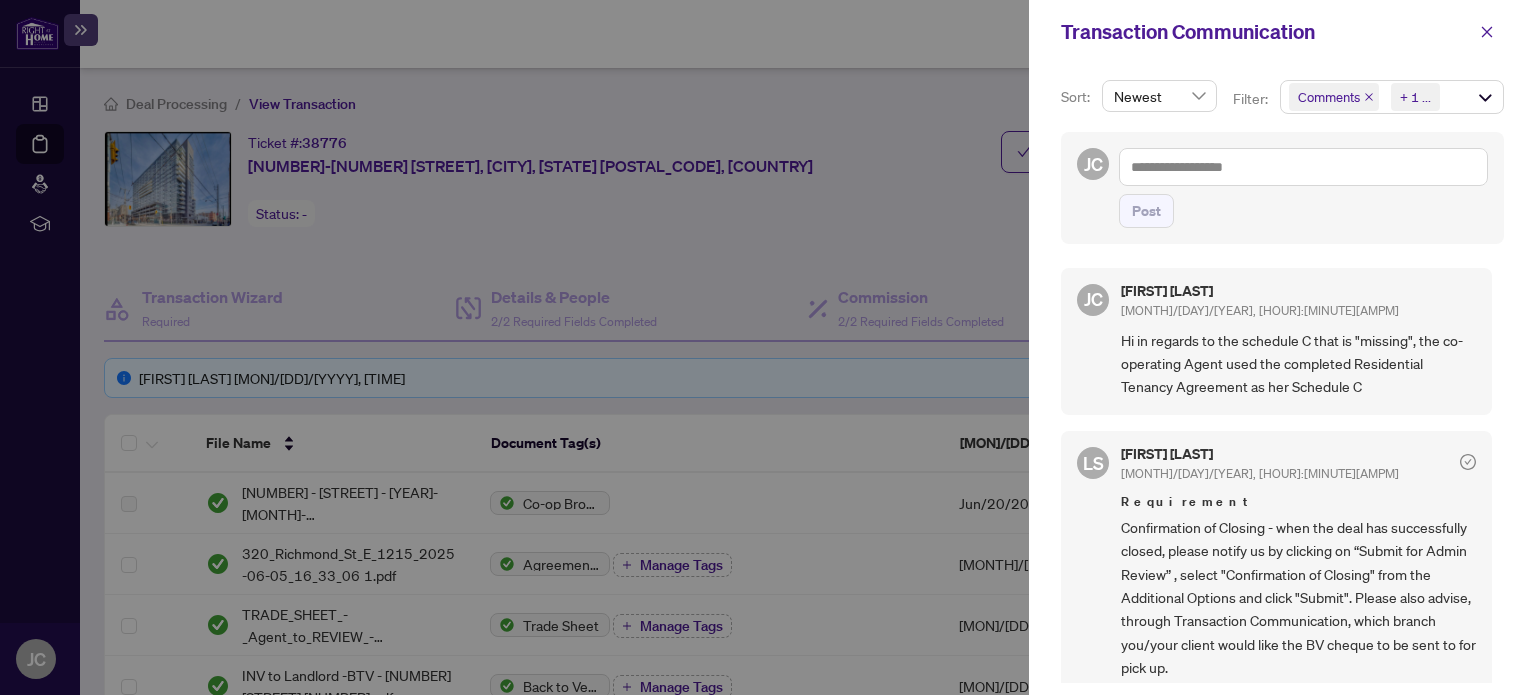 drag, startPoint x: 1490, startPoint y: 323, endPoint x: 1496, endPoint y: 343, distance: 20.880613 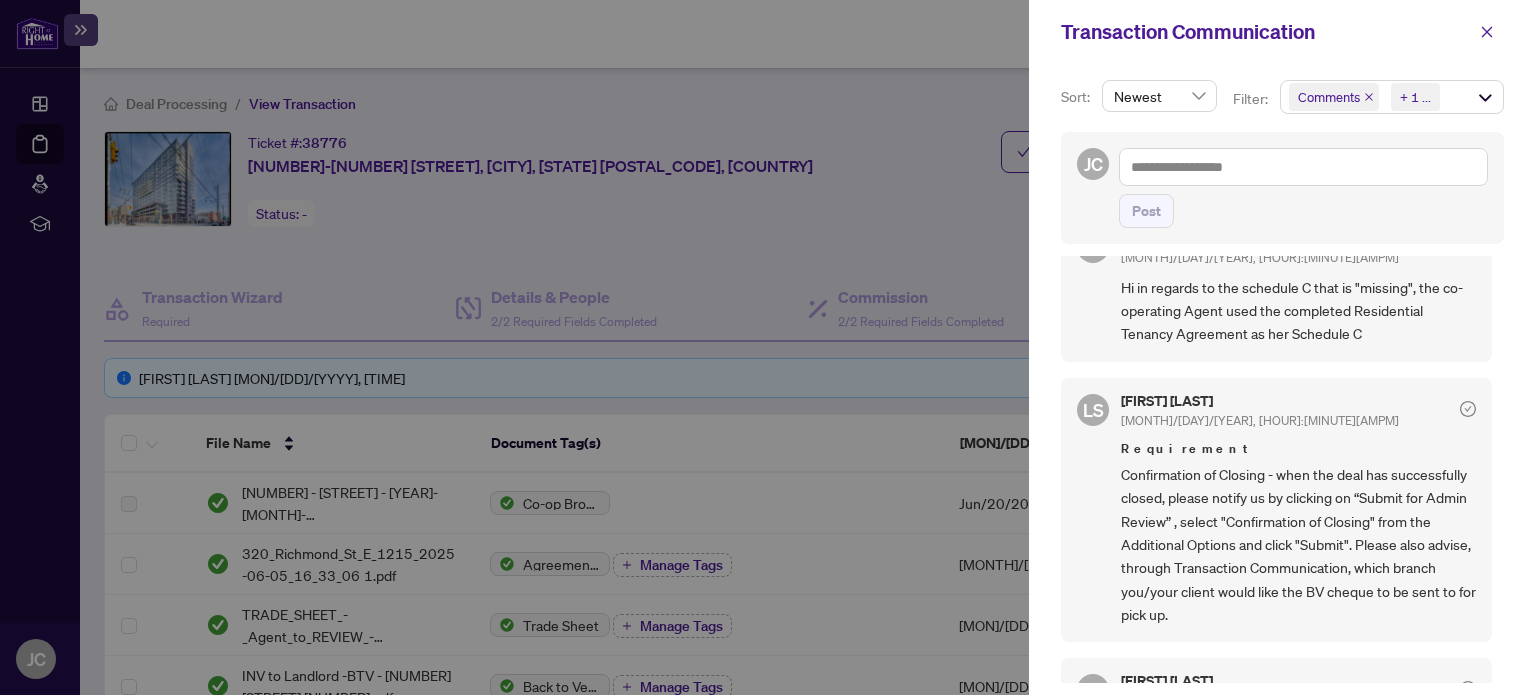 scroll, scrollTop: 0, scrollLeft: 0, axis: both 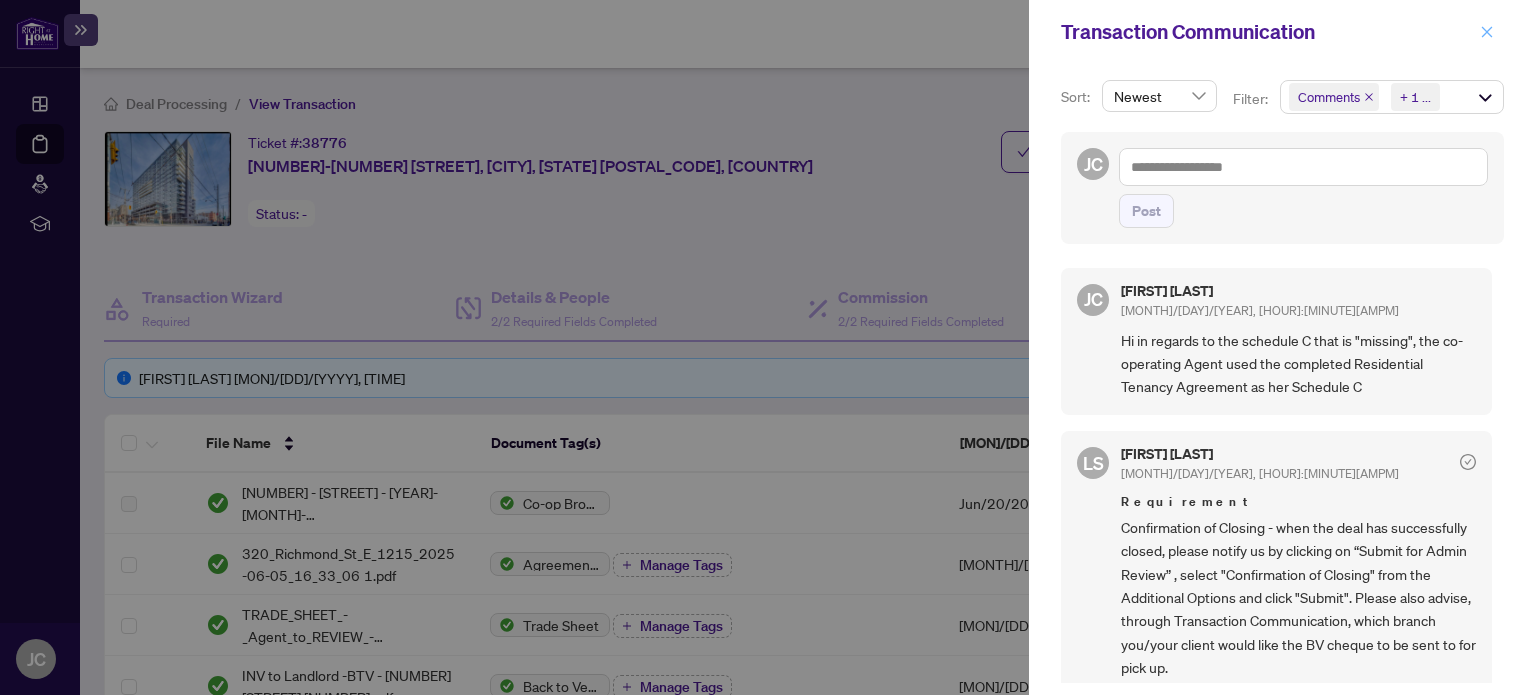 click at bounding box center [1487, 31] 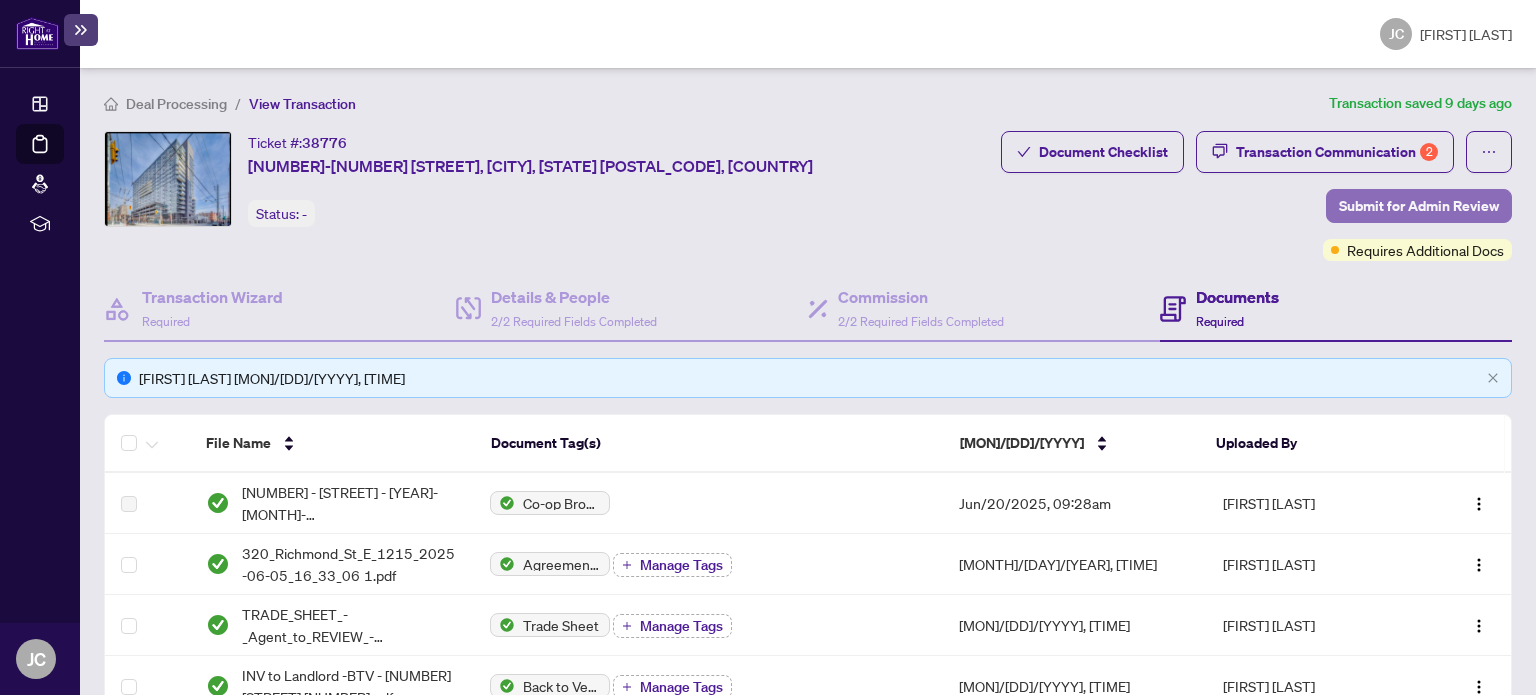 click on "Submit for Admin Review" at bounding box center [1419, 206] 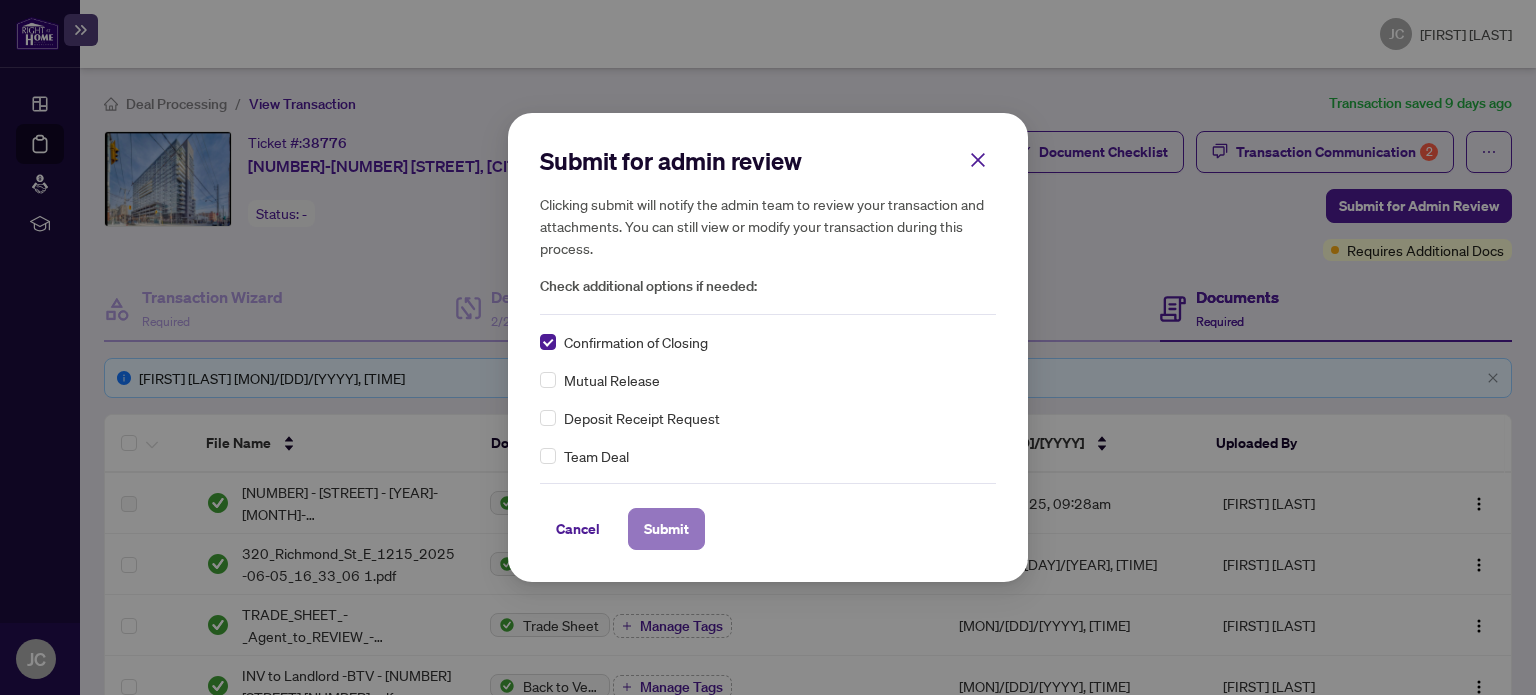 click on "Submit" at bounding box center (666, 529) 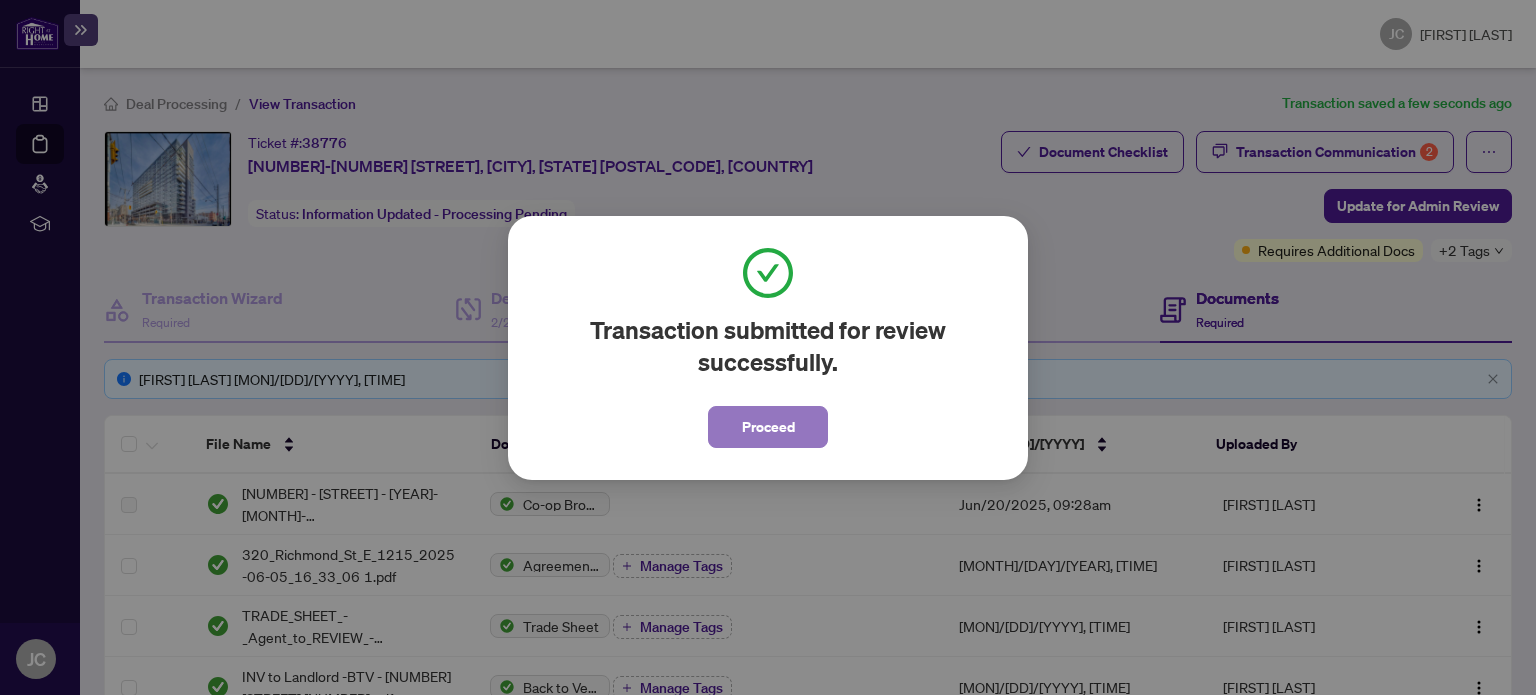 click on "Proceed" at bounding box center (768, 427) 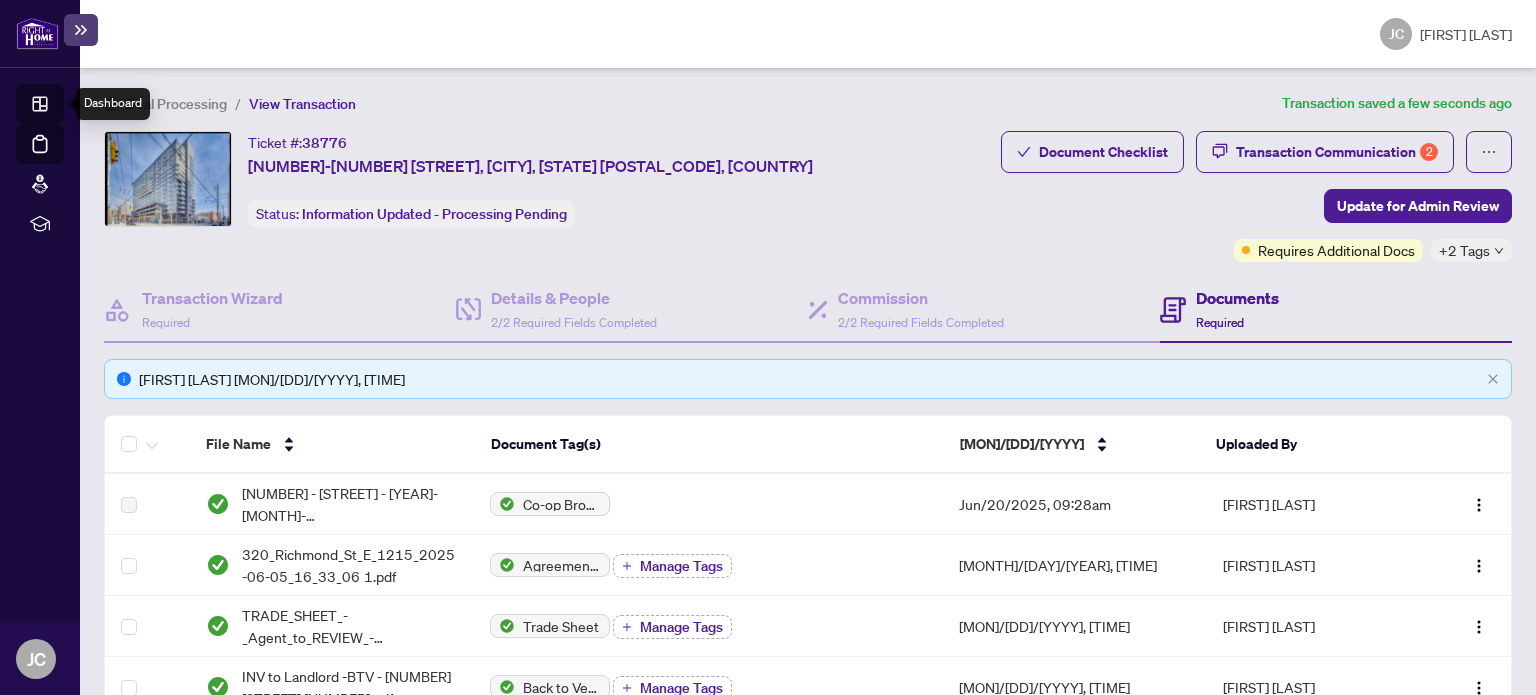 click on "Dashboard" at bounding box center (62, 107) 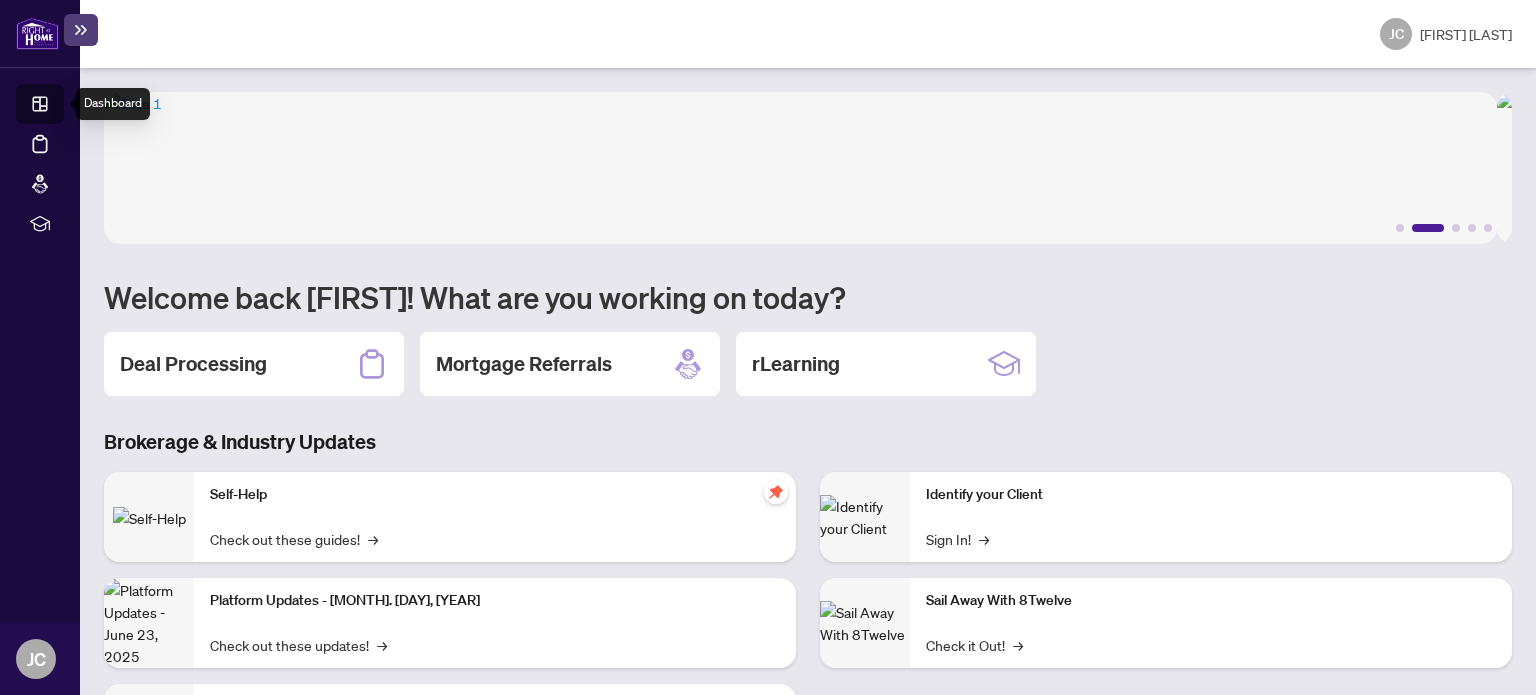click on "Dashboard" at bounding box center [62, 107] 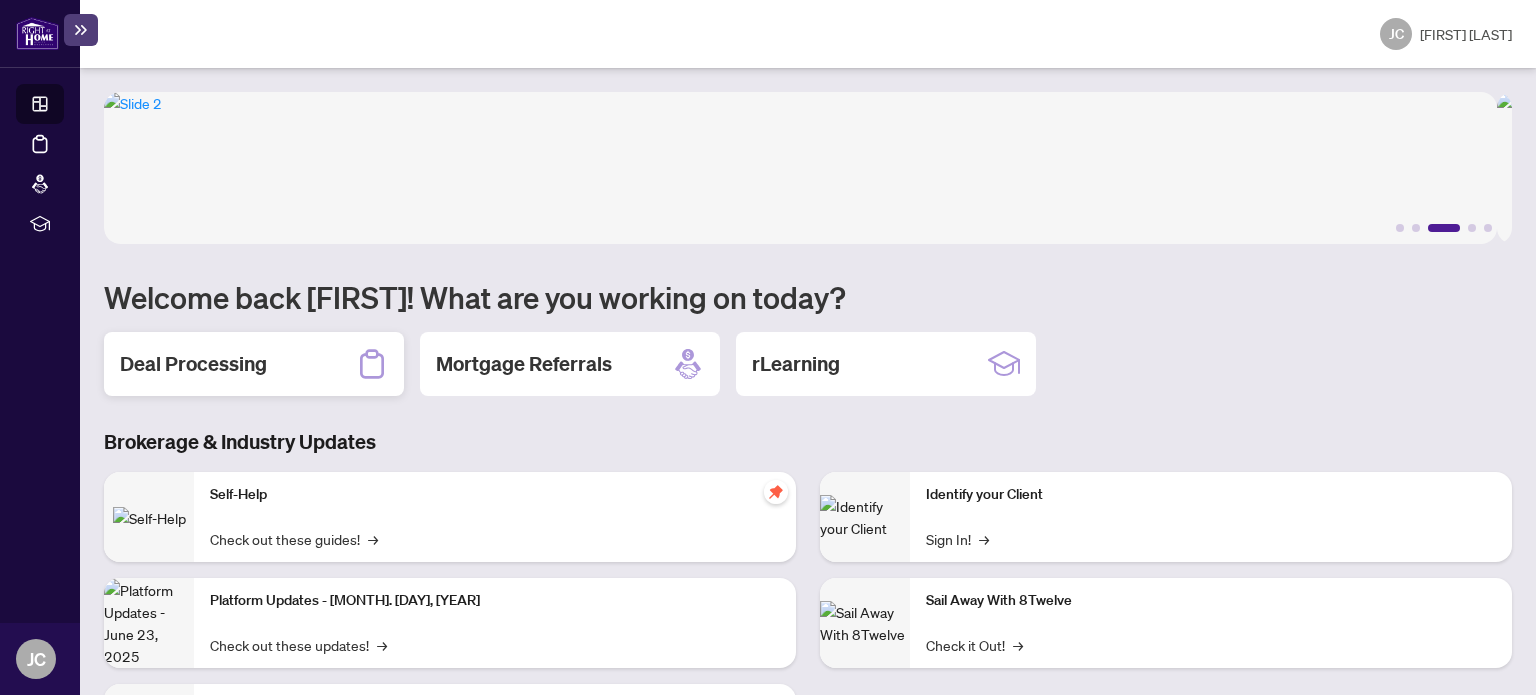 click on "Deal Processing" at bounding box center [193, 364] 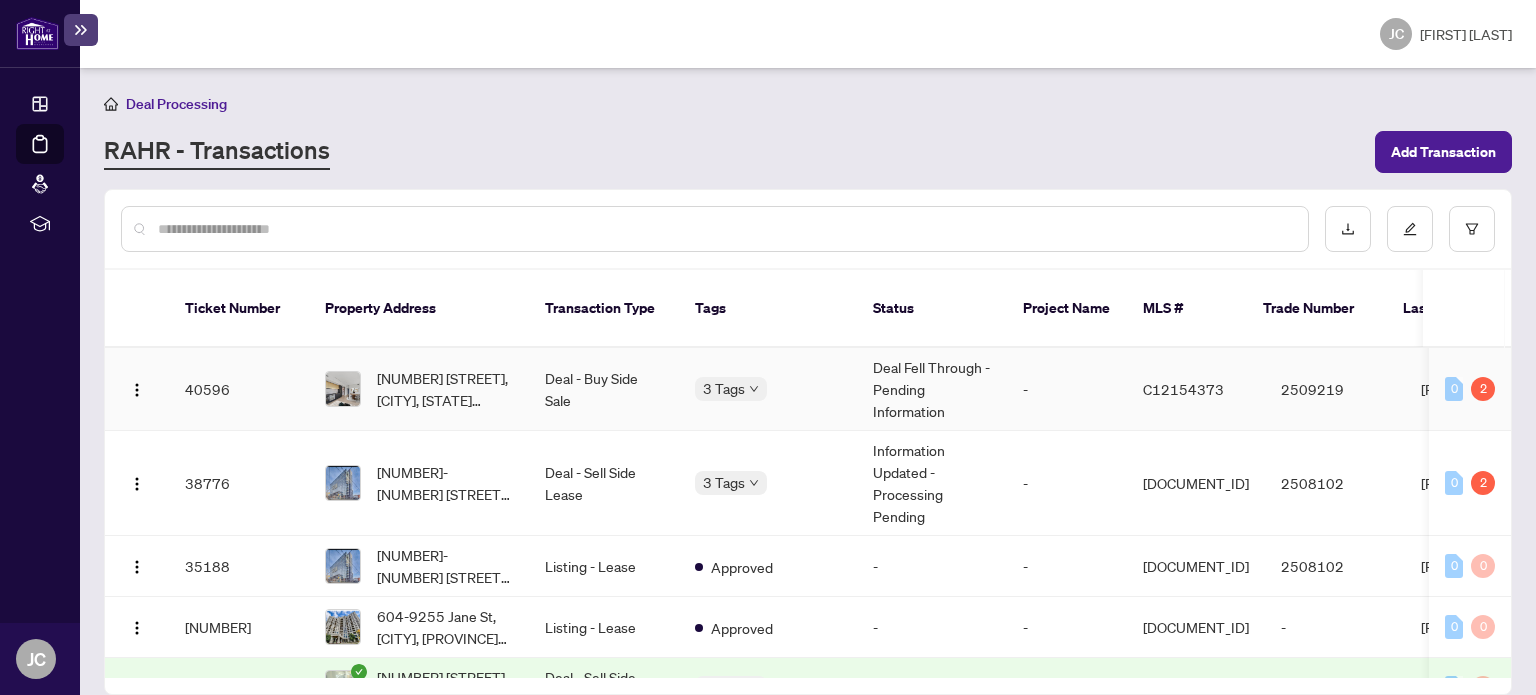 click on "Deal Fell Through - Pending Information" at bounding box center (932, 389) 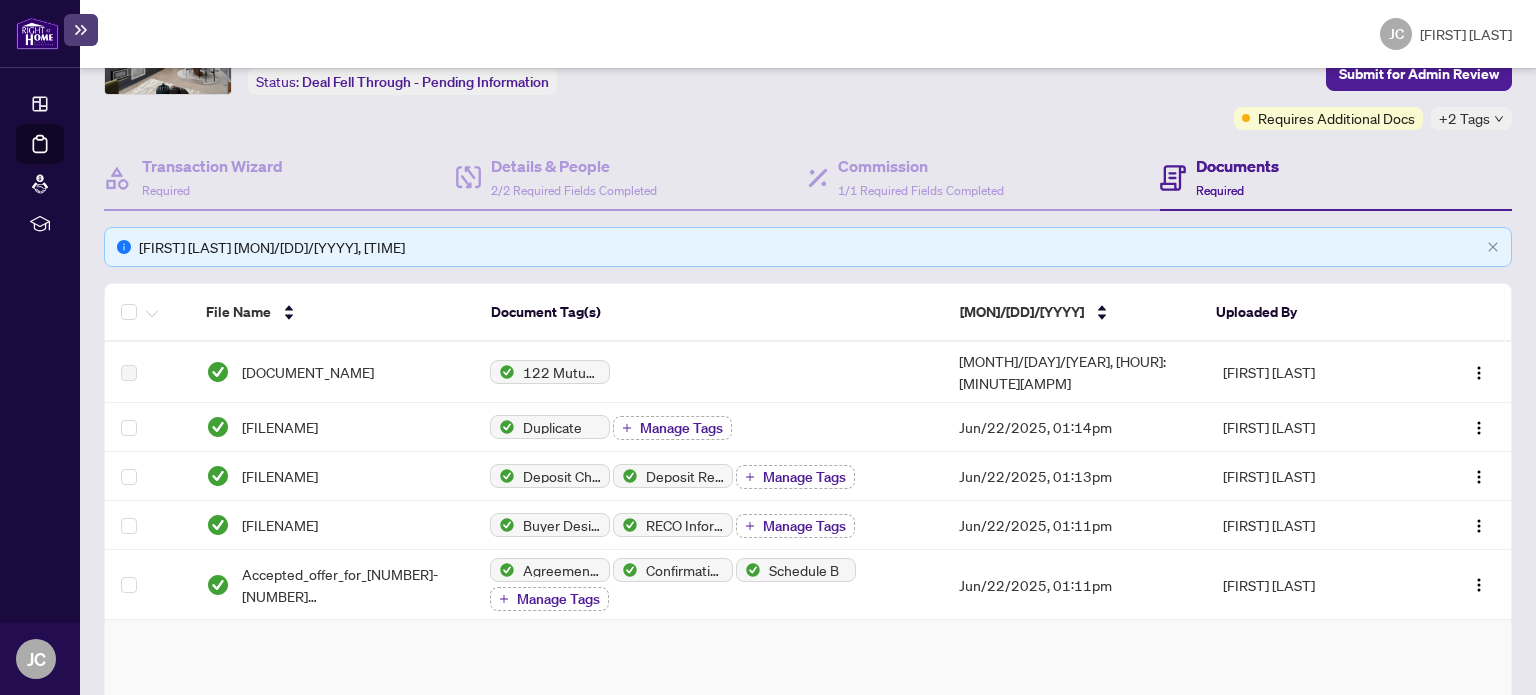 scroll, scrollTop: 0, scrollLeft: 0, axis: both 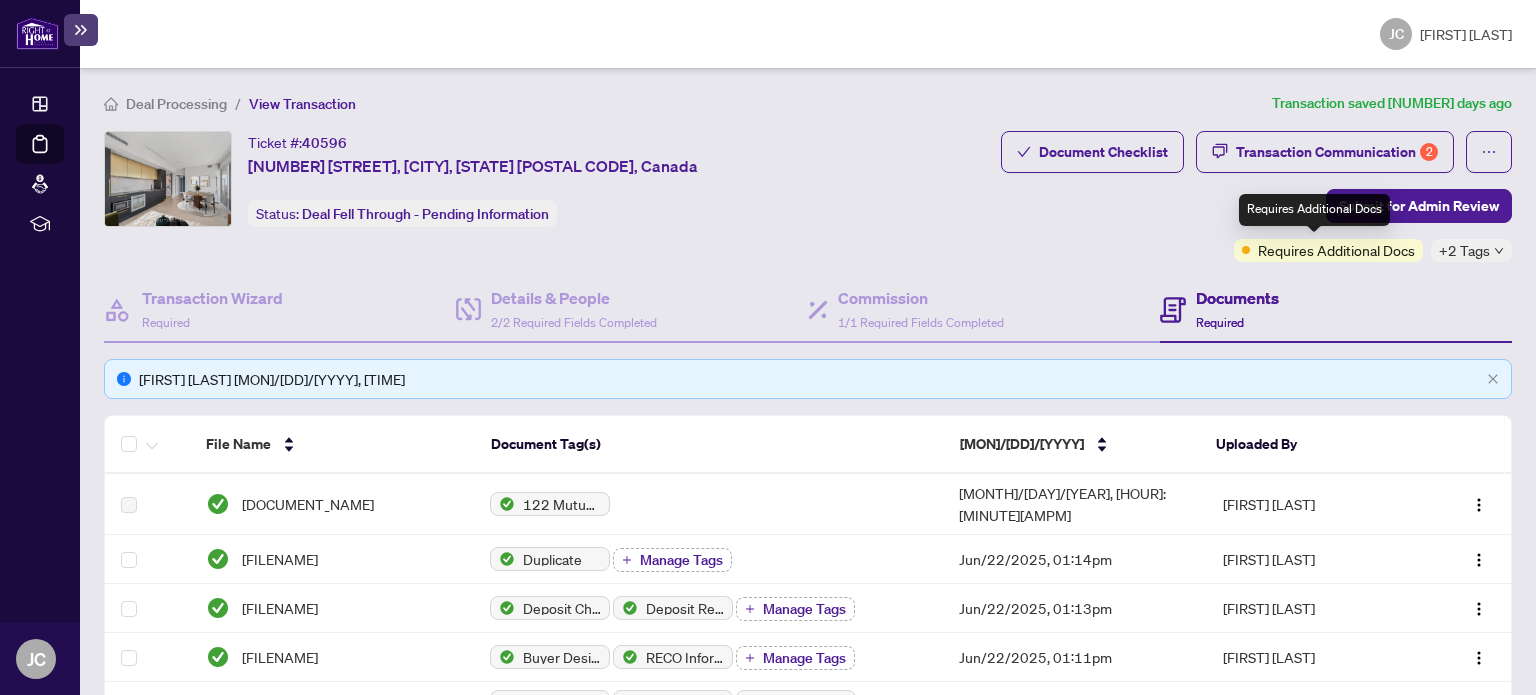 click on "Requires Additional Docs" at bounding box center (1336, 250) 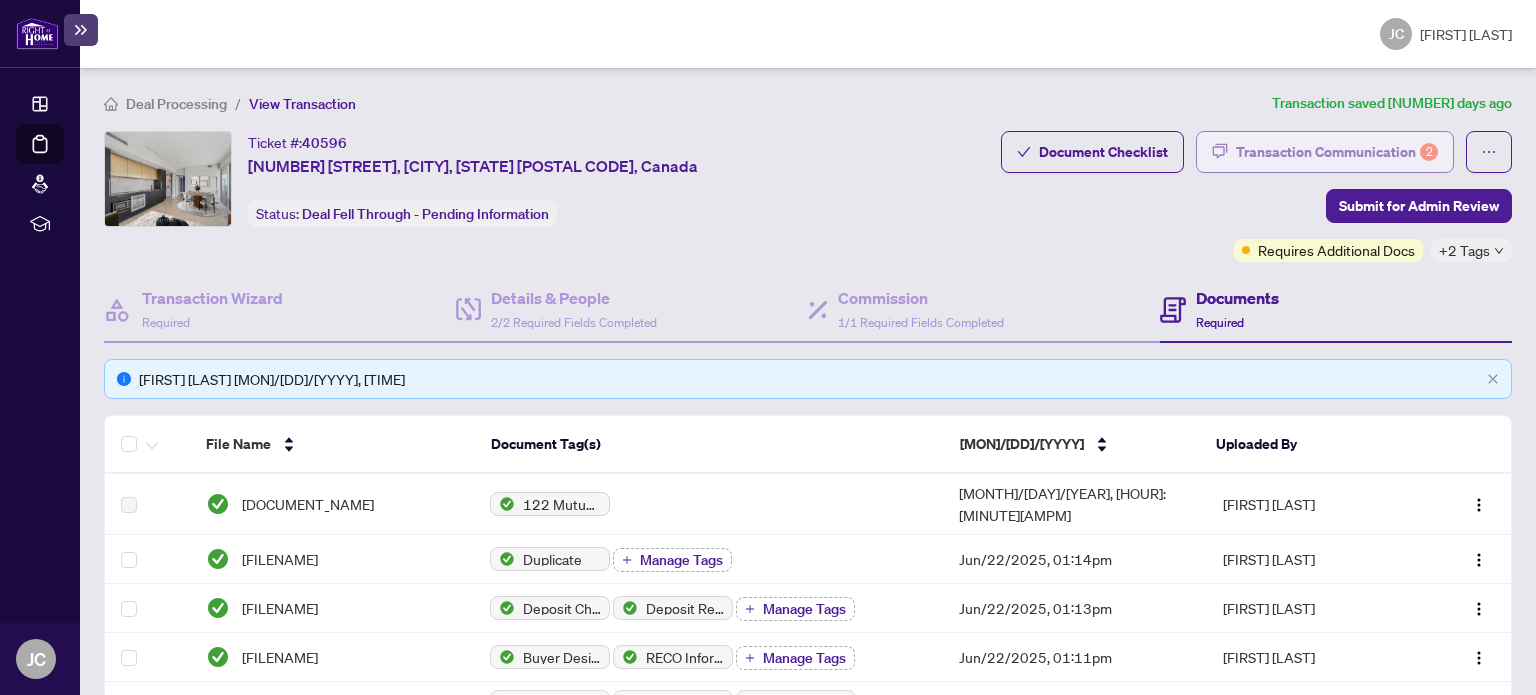click on "Transaction Communication 2" at bounding box center [1337, 152] 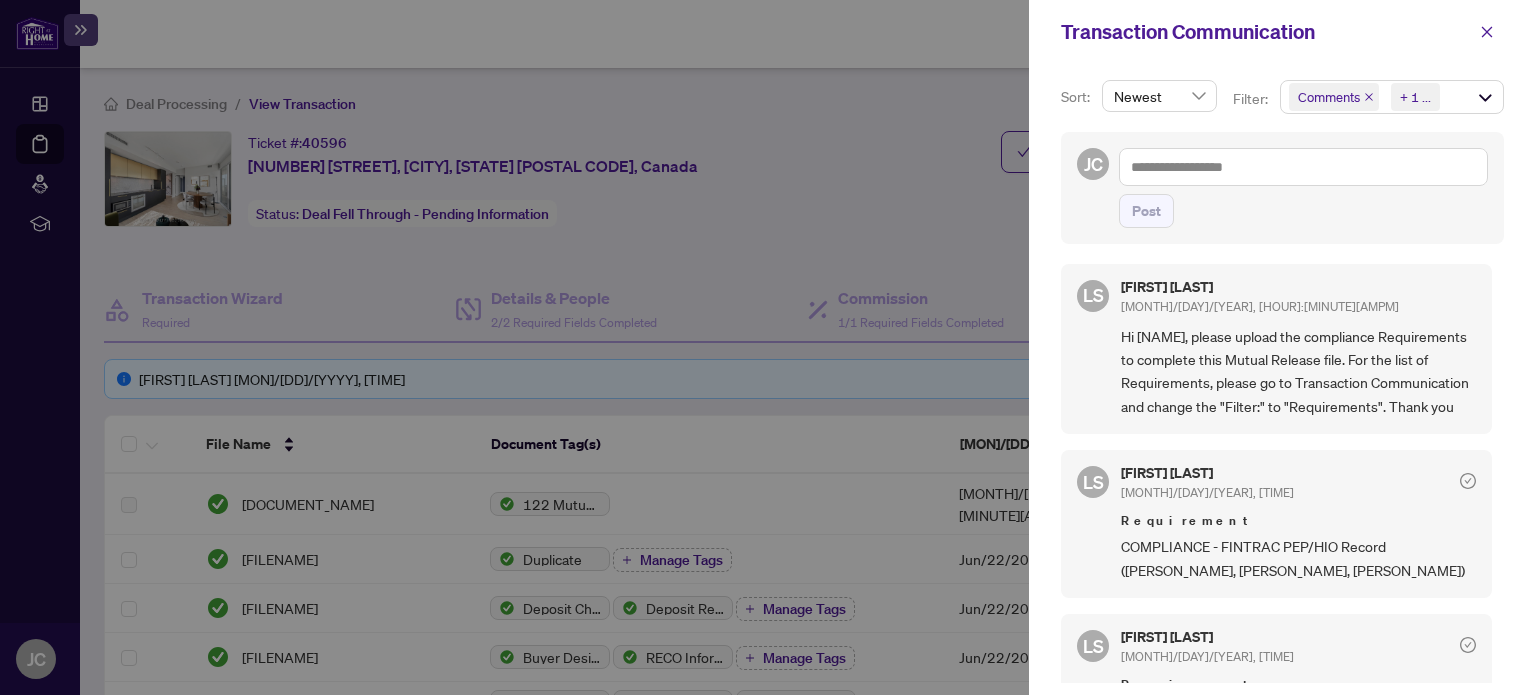 scroll, scrollTop: 0, scrollLeft: 0, axis: both 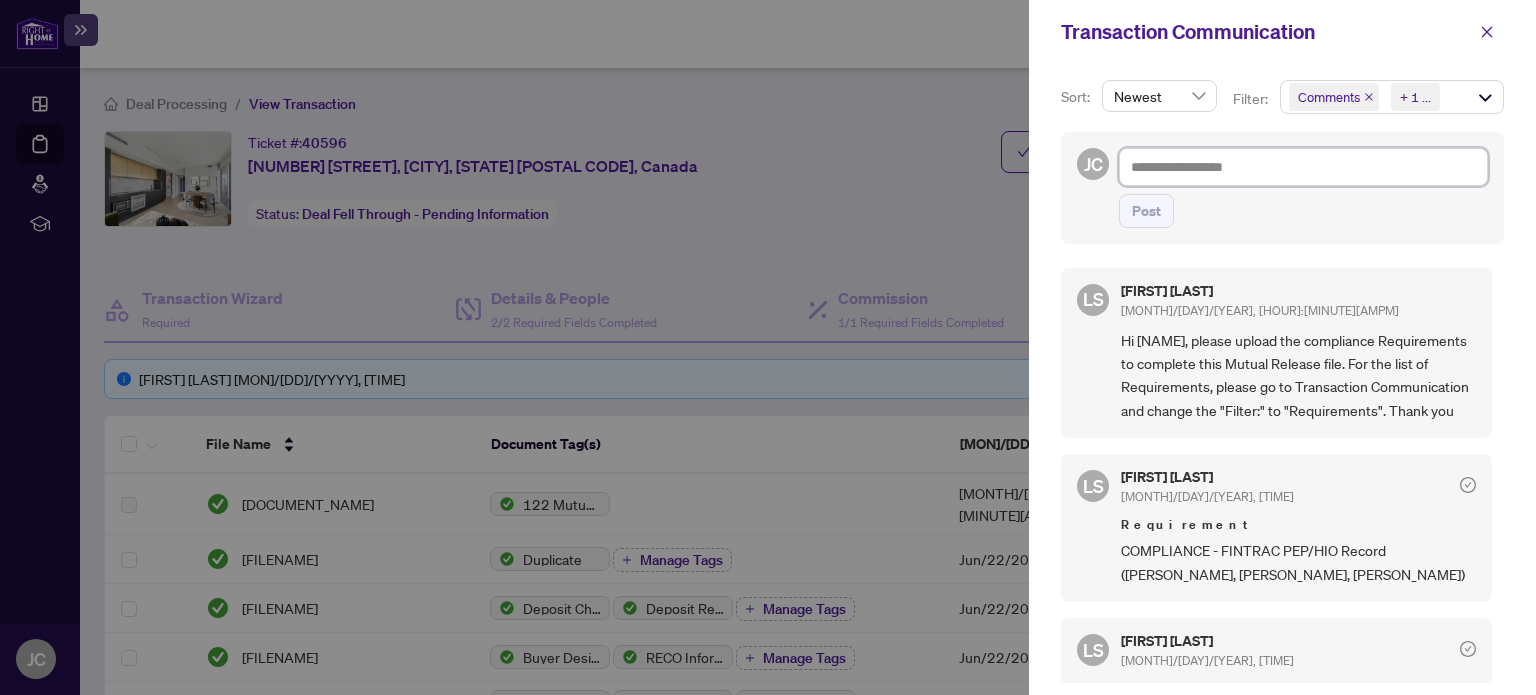 click at bounding box center (1303, 167) 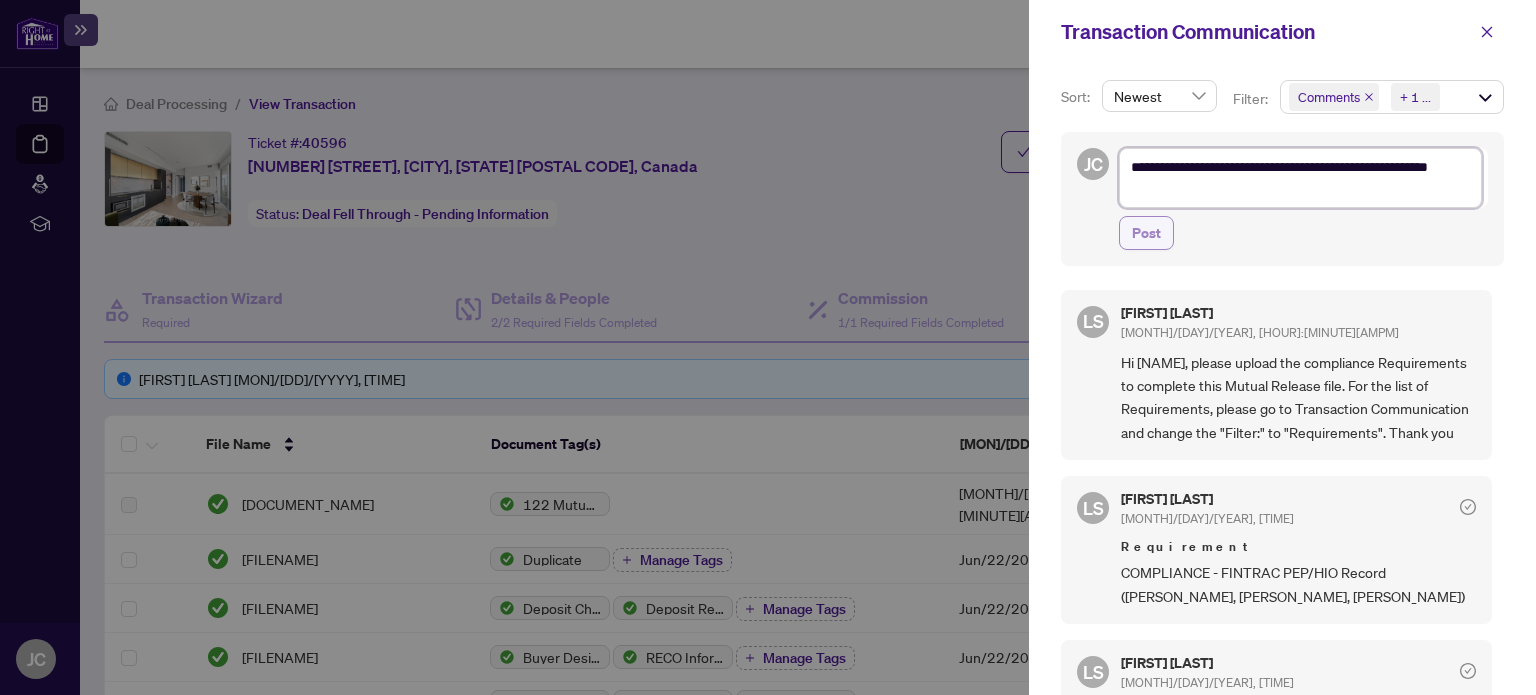 type on "**********" 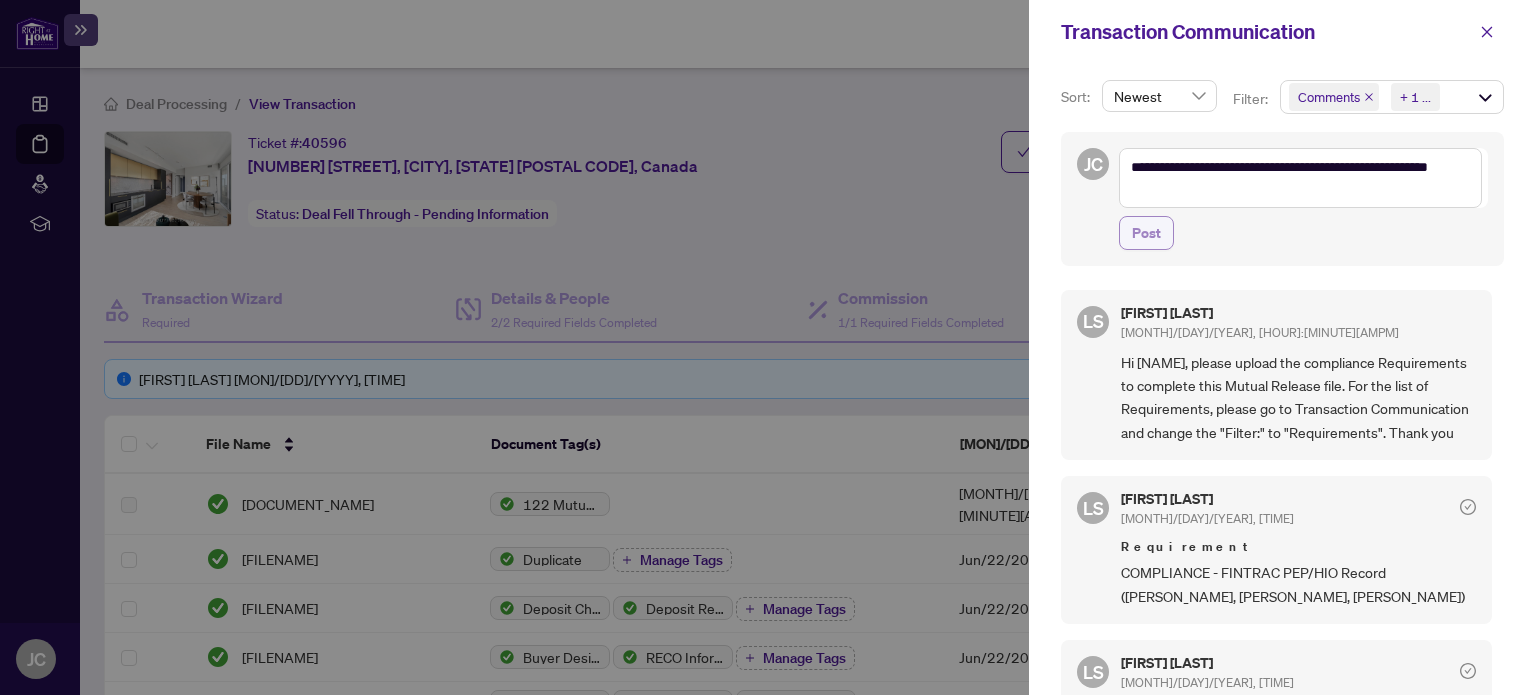 click on "Post" at bounding box center (1146, 233) 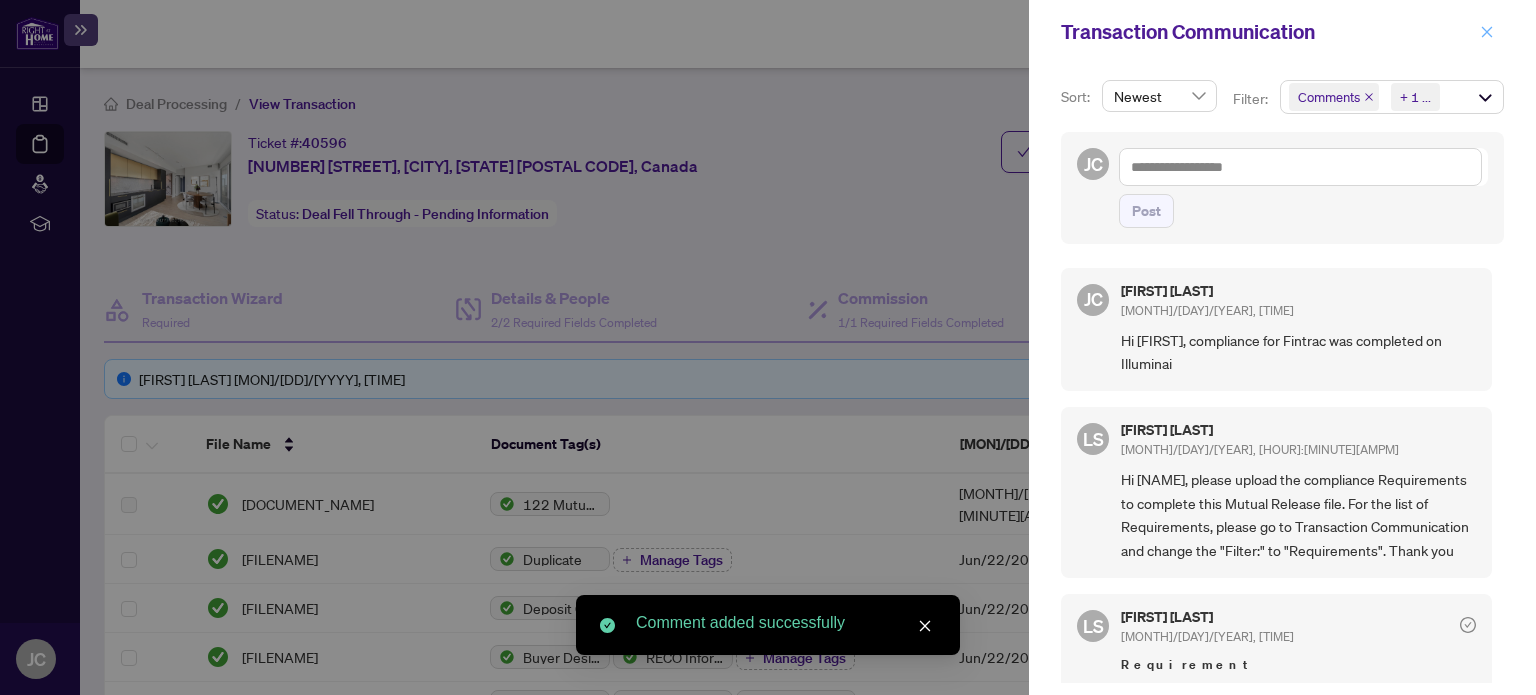 click at bounding box center [1487, 31] 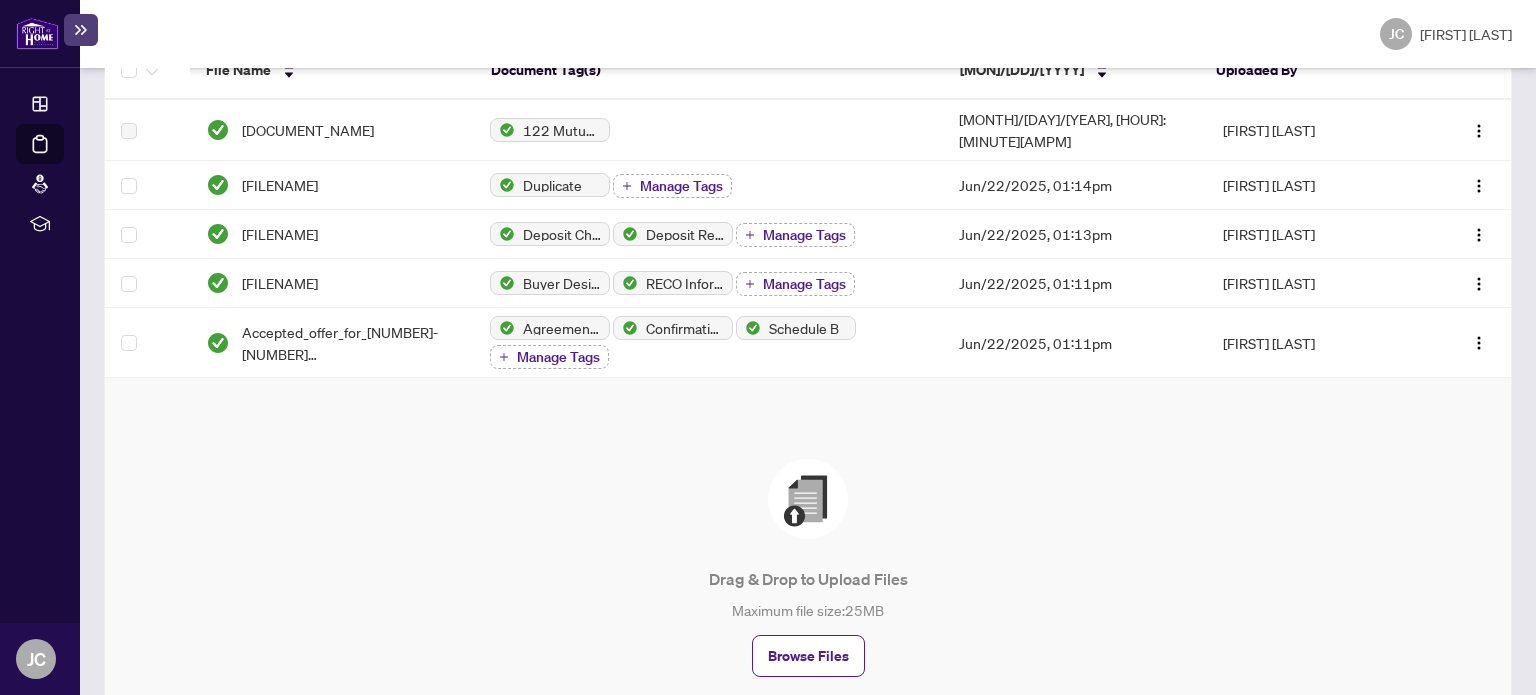 scroll, scrollTop: 380, scrollLeft: 0, axis: vertical 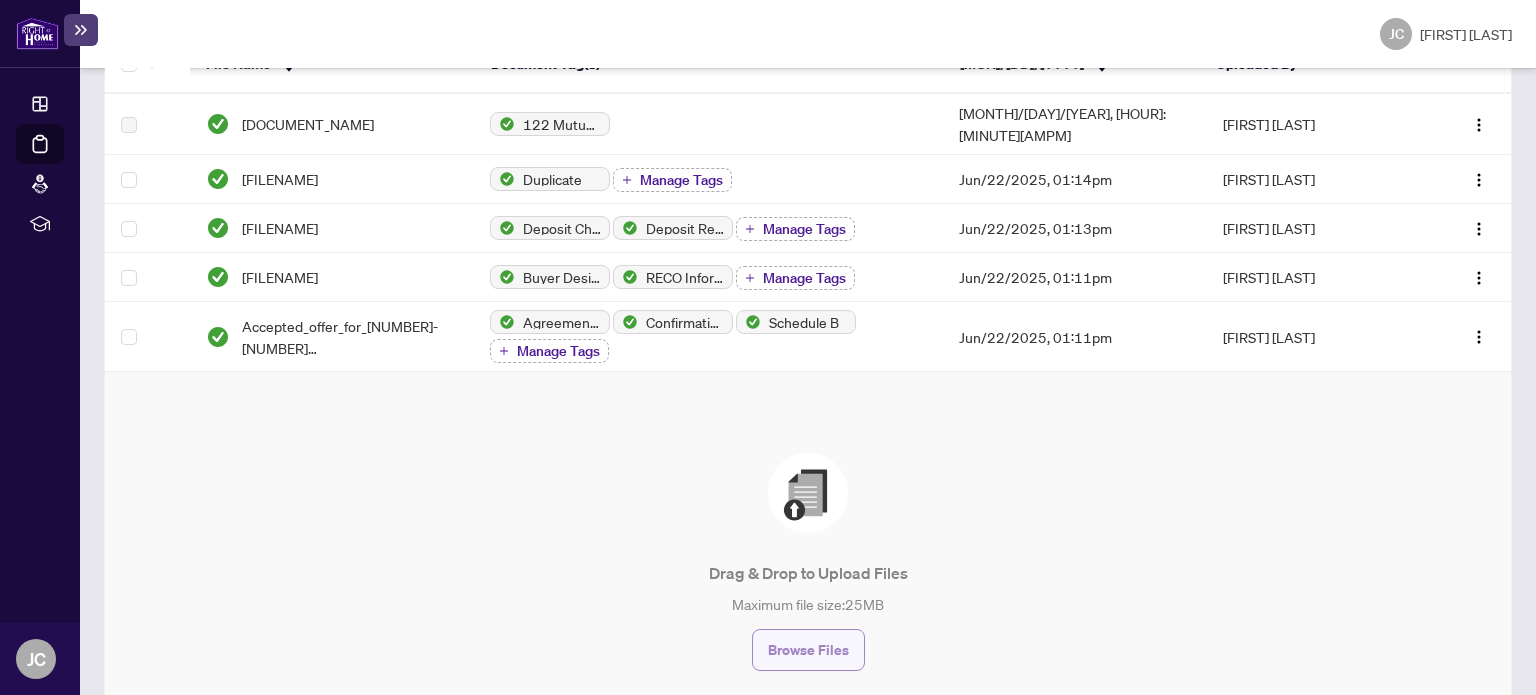 click on "Browse Files" at bounding box center [808, 650] 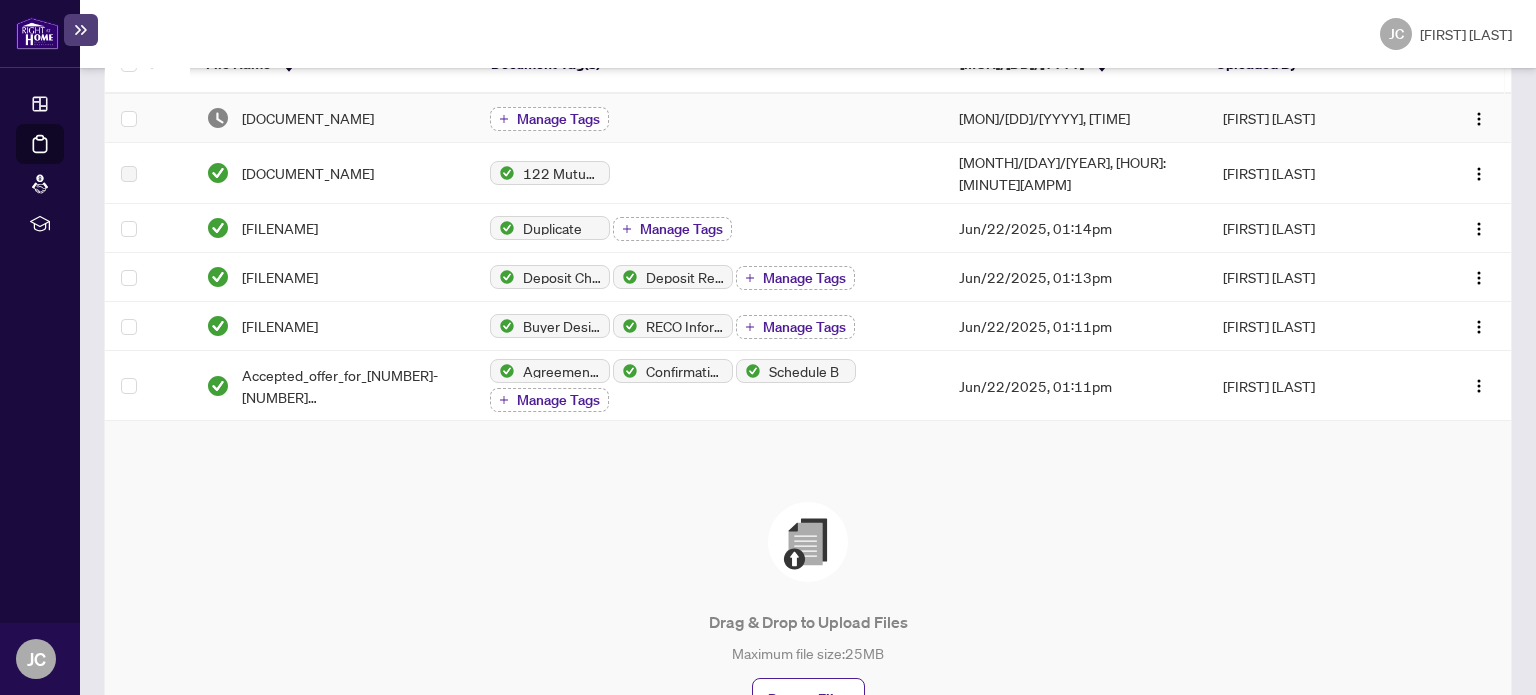 click on "Manage Tags" at bounding box center [549, 119] 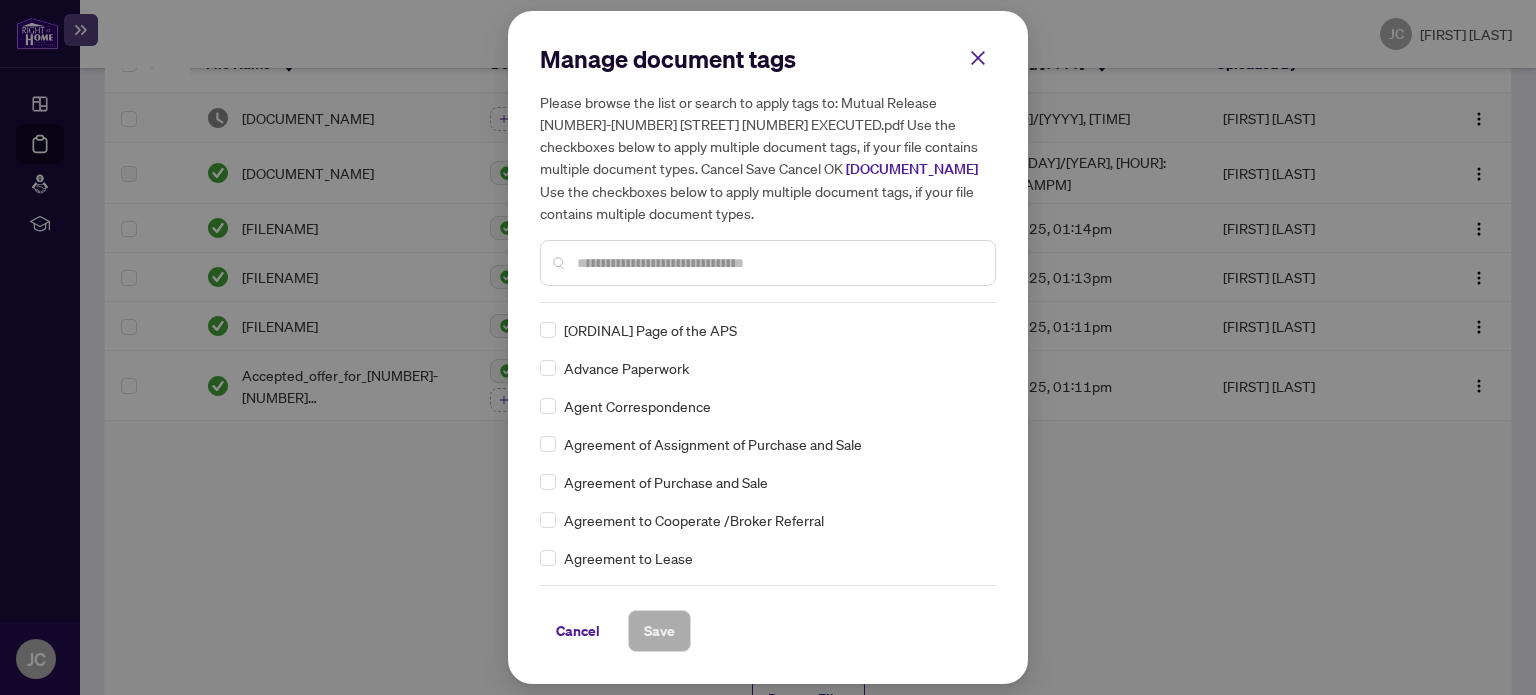 click at bounding box center [778, 263] 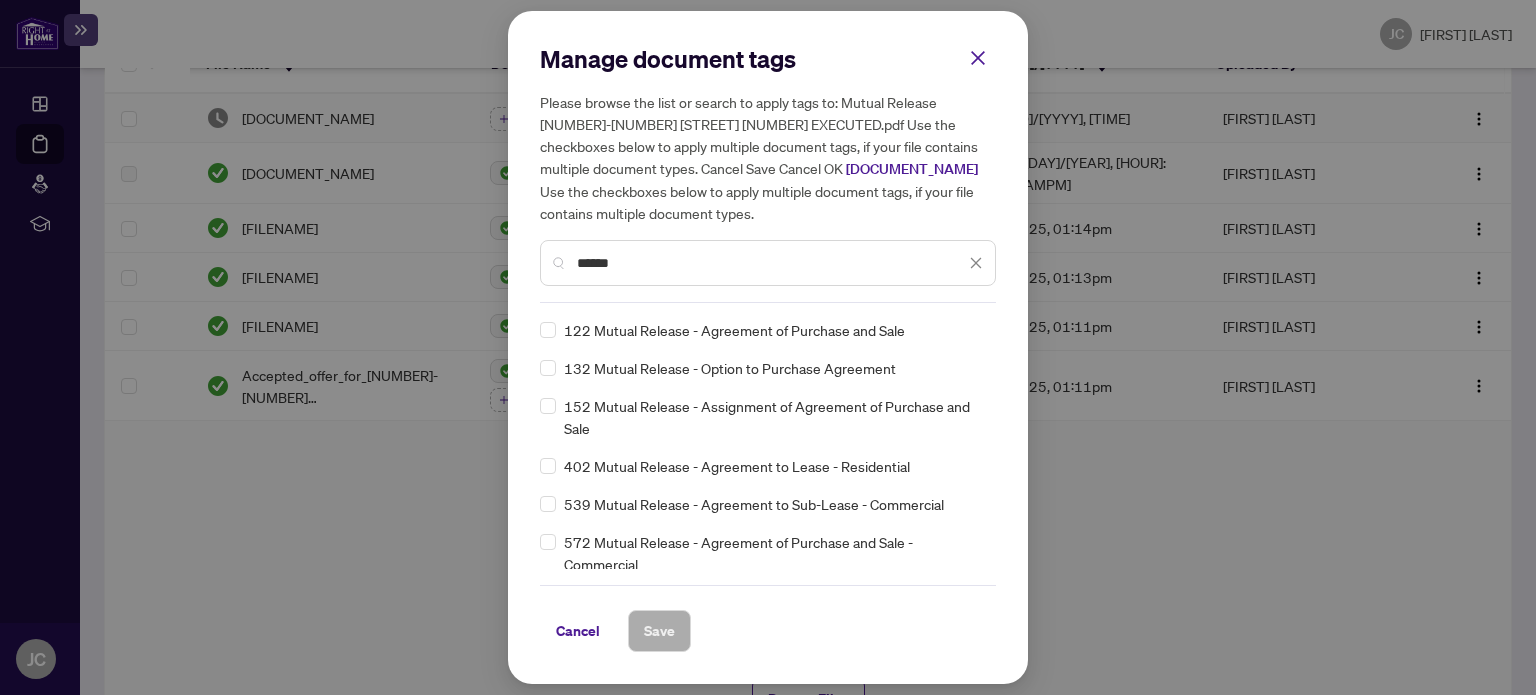 type on "******" 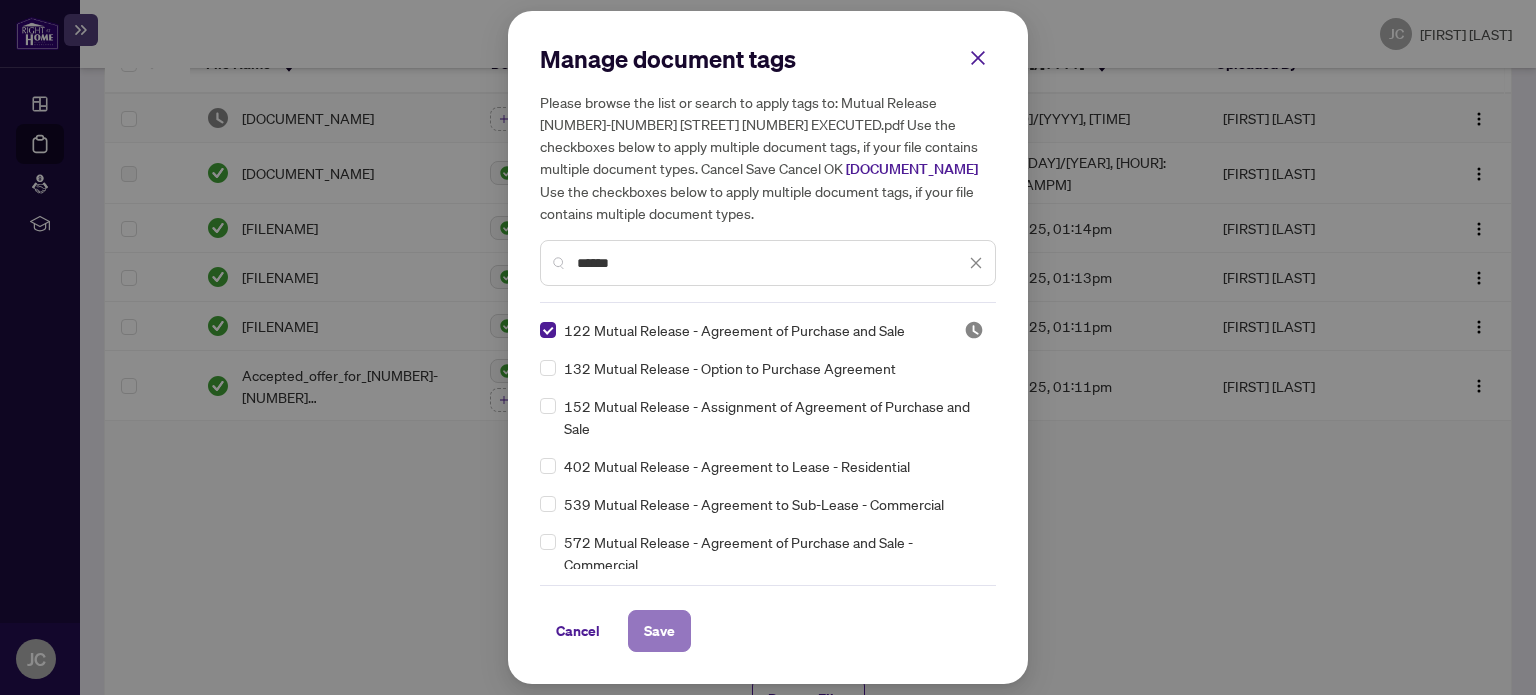 click on "Save" at bounding box center [659, 631] 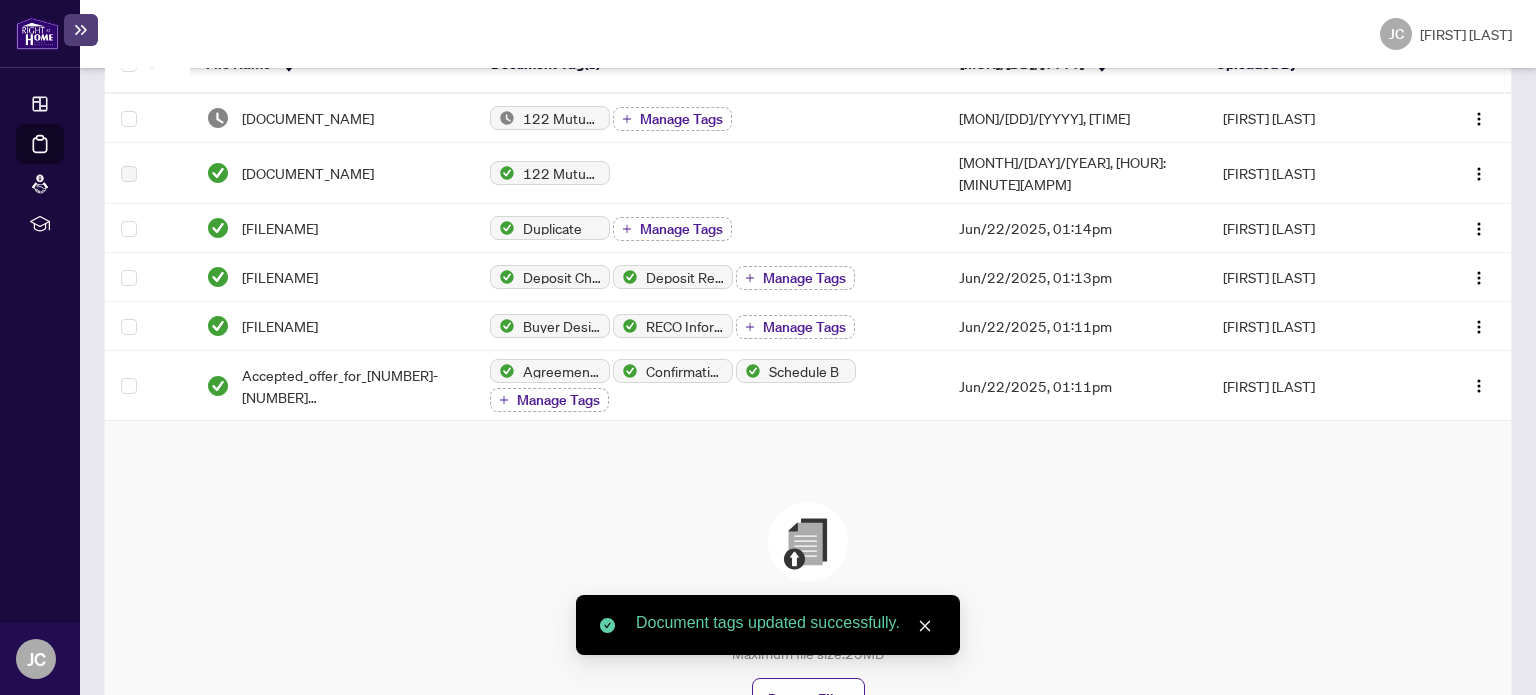 scroll, scrollTop: 0, scrollLeft: 0, axis: both 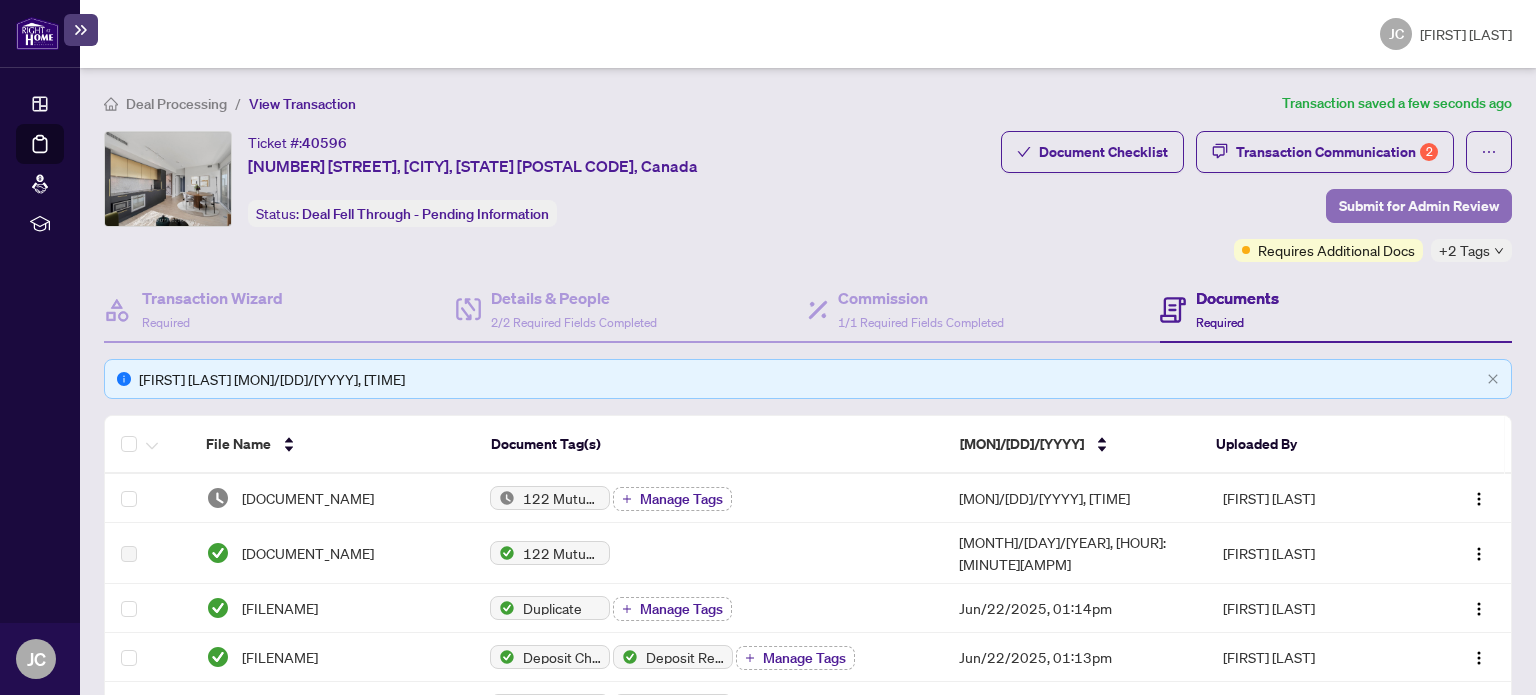click on "Submit for Admin Review" at bounding box center [1419, 206] 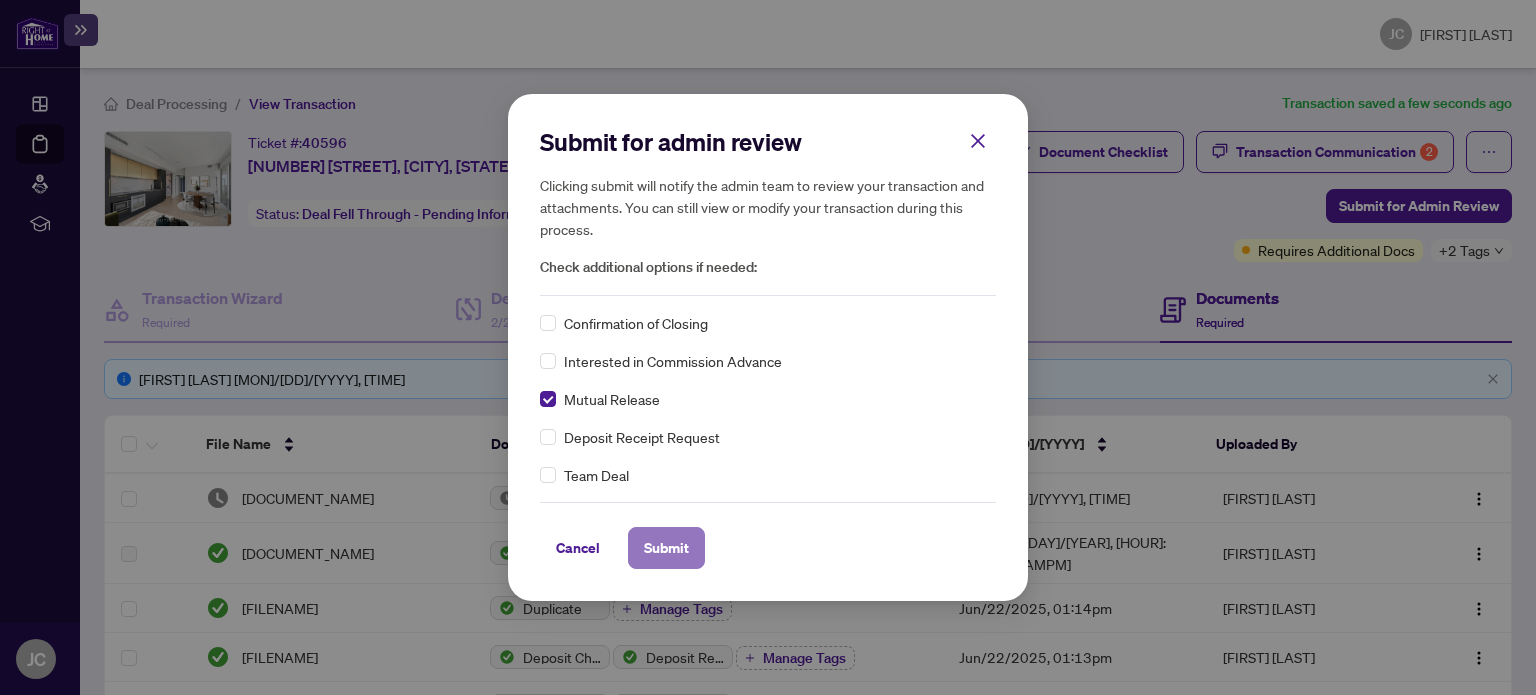 click on "Submit" at bounding box center (0, 0) 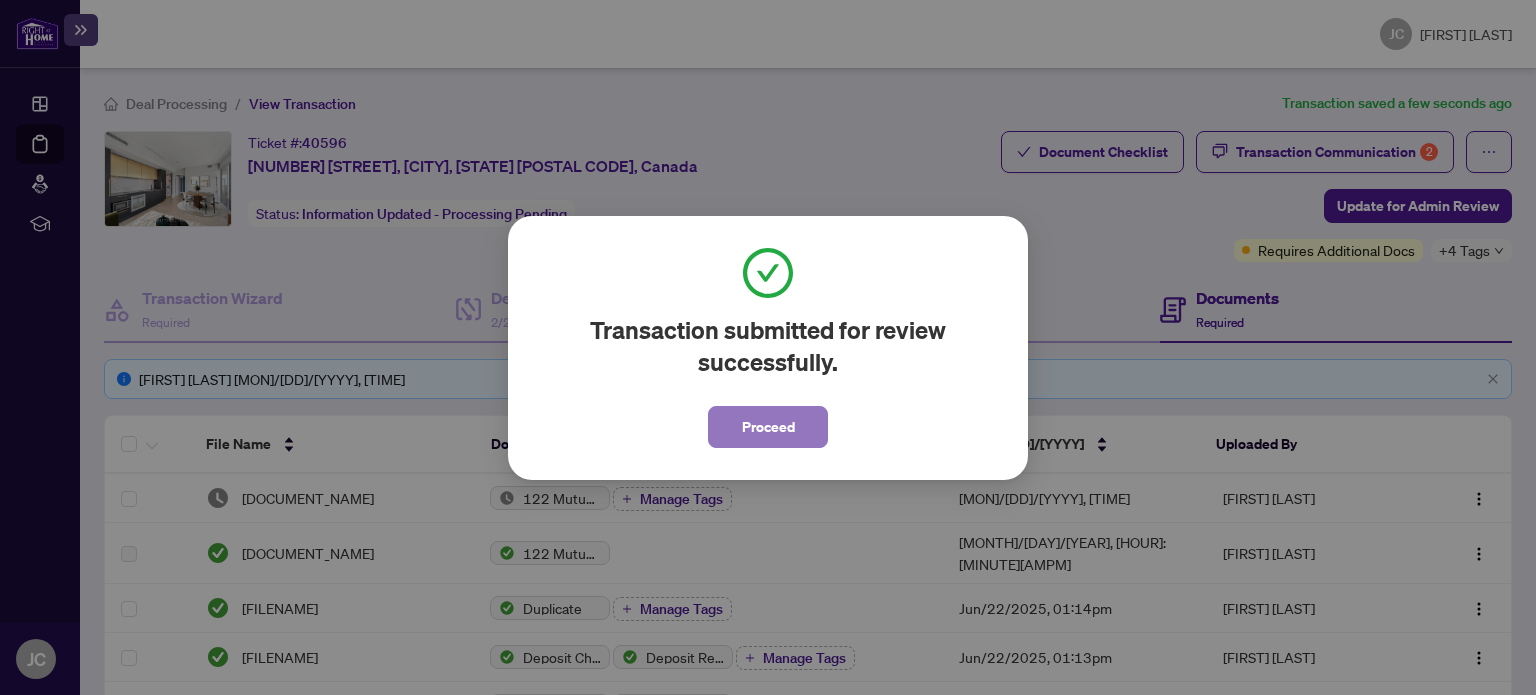 click on "Proceed" at bounding box center (768, 427) 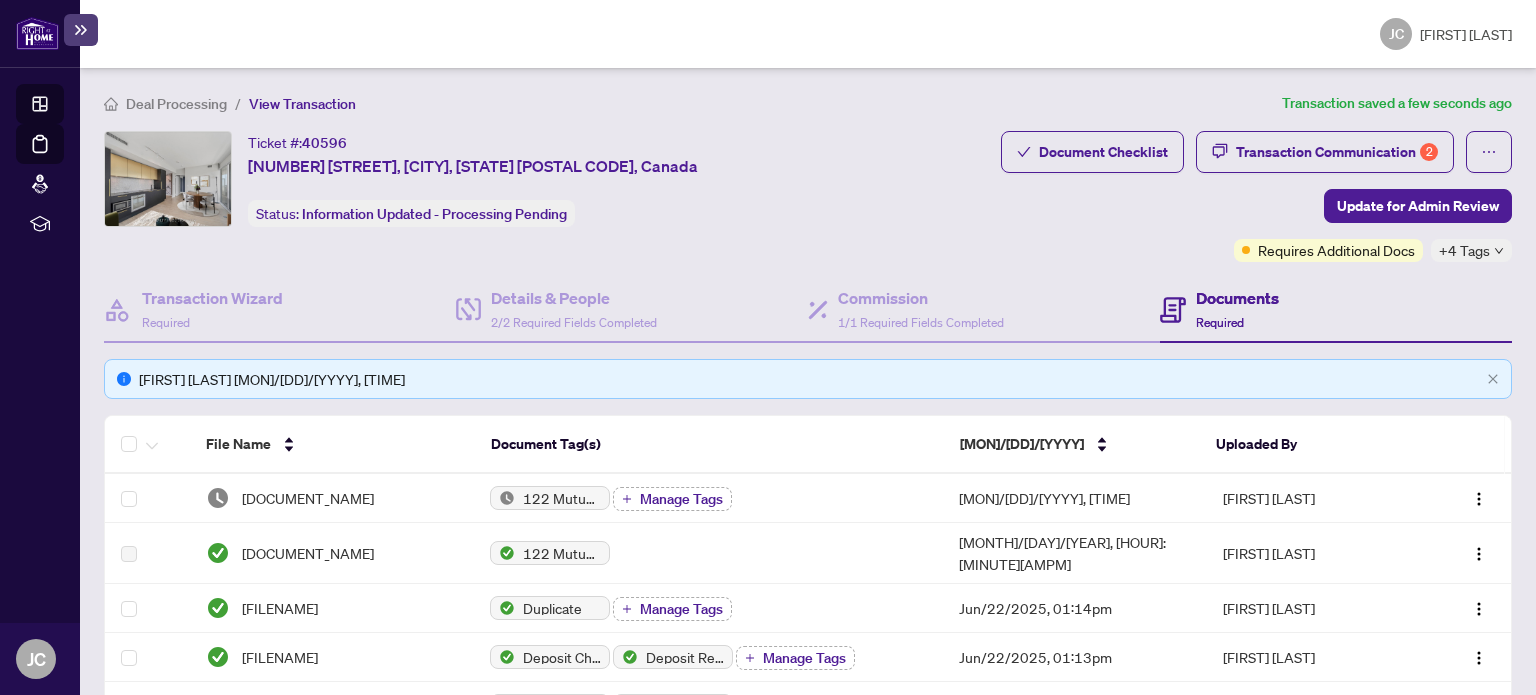 click on "Dashboard" at bounding box center [62, 107] 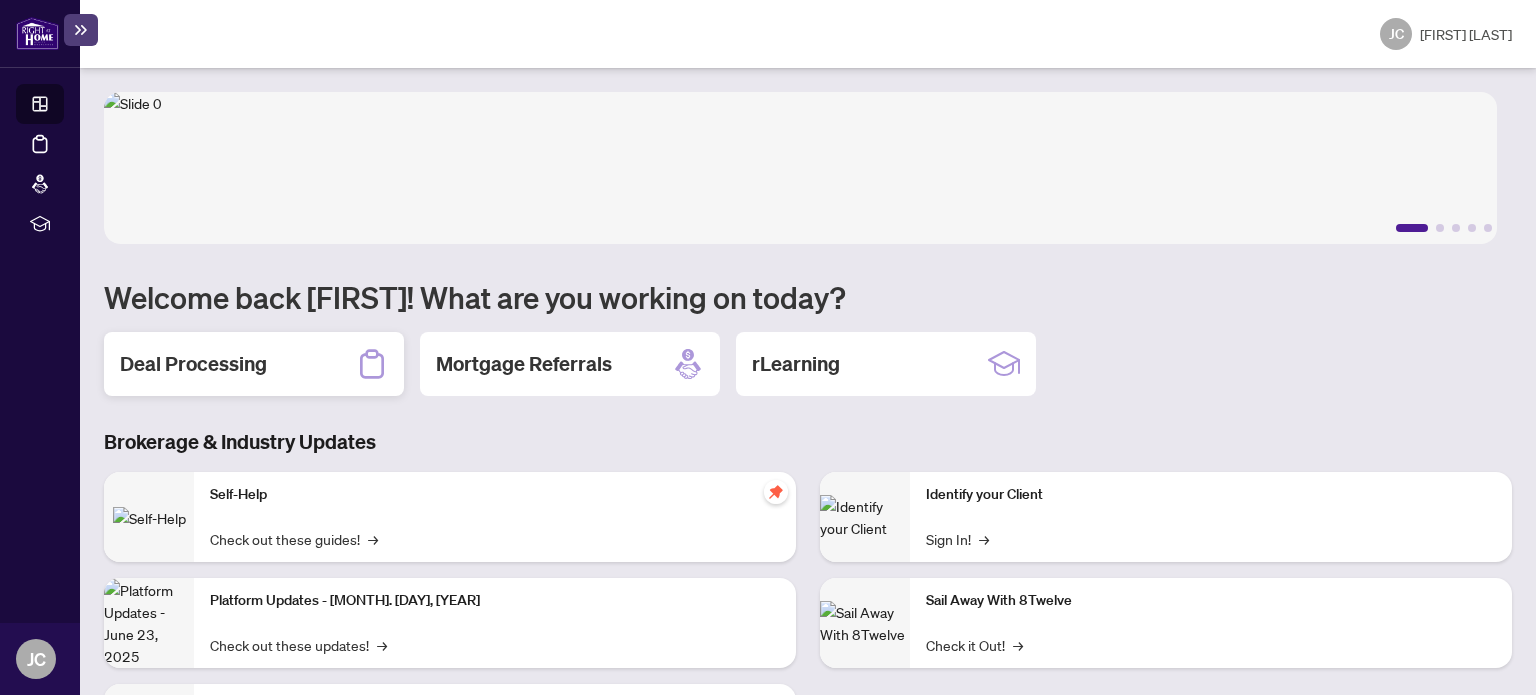 click on "Deal Processing" at bounding box center [254, 364] 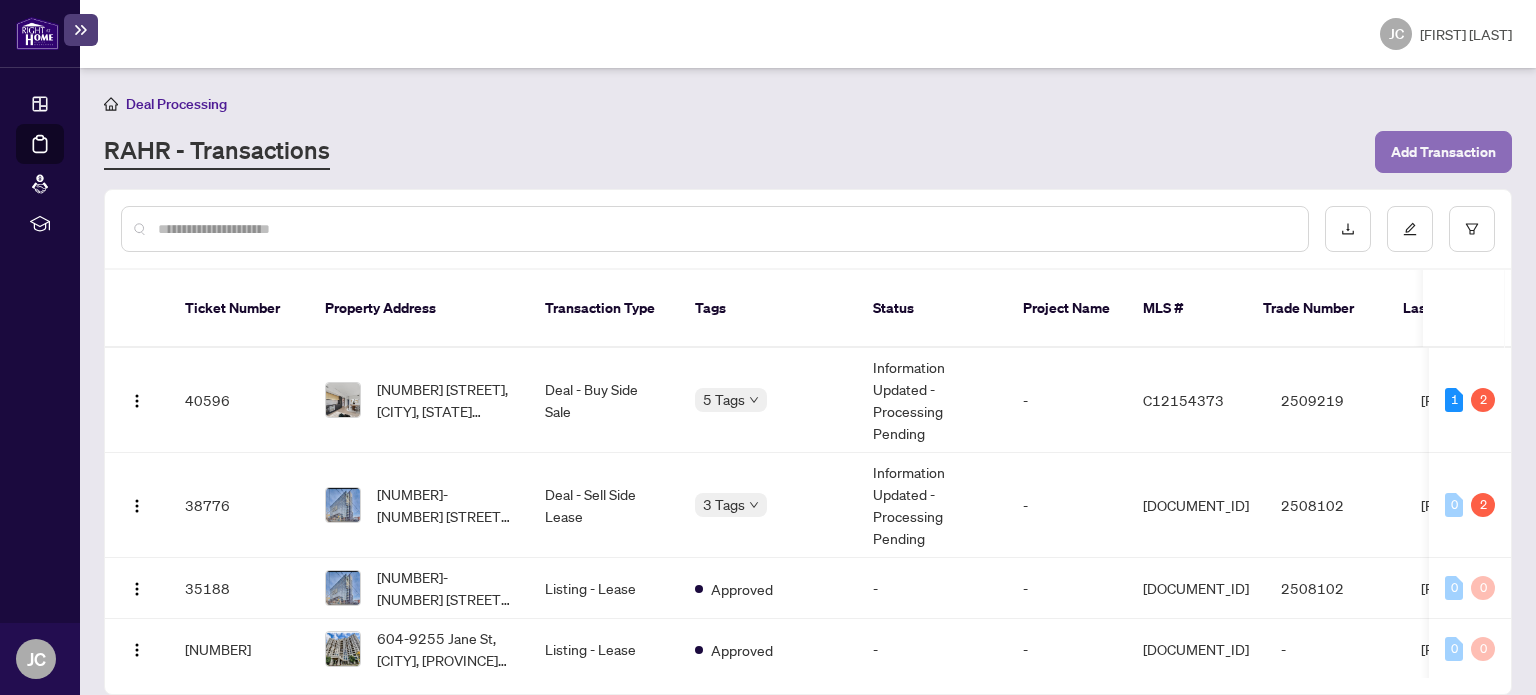 click on "Add Transaction" at bounding box center [1443, 152] 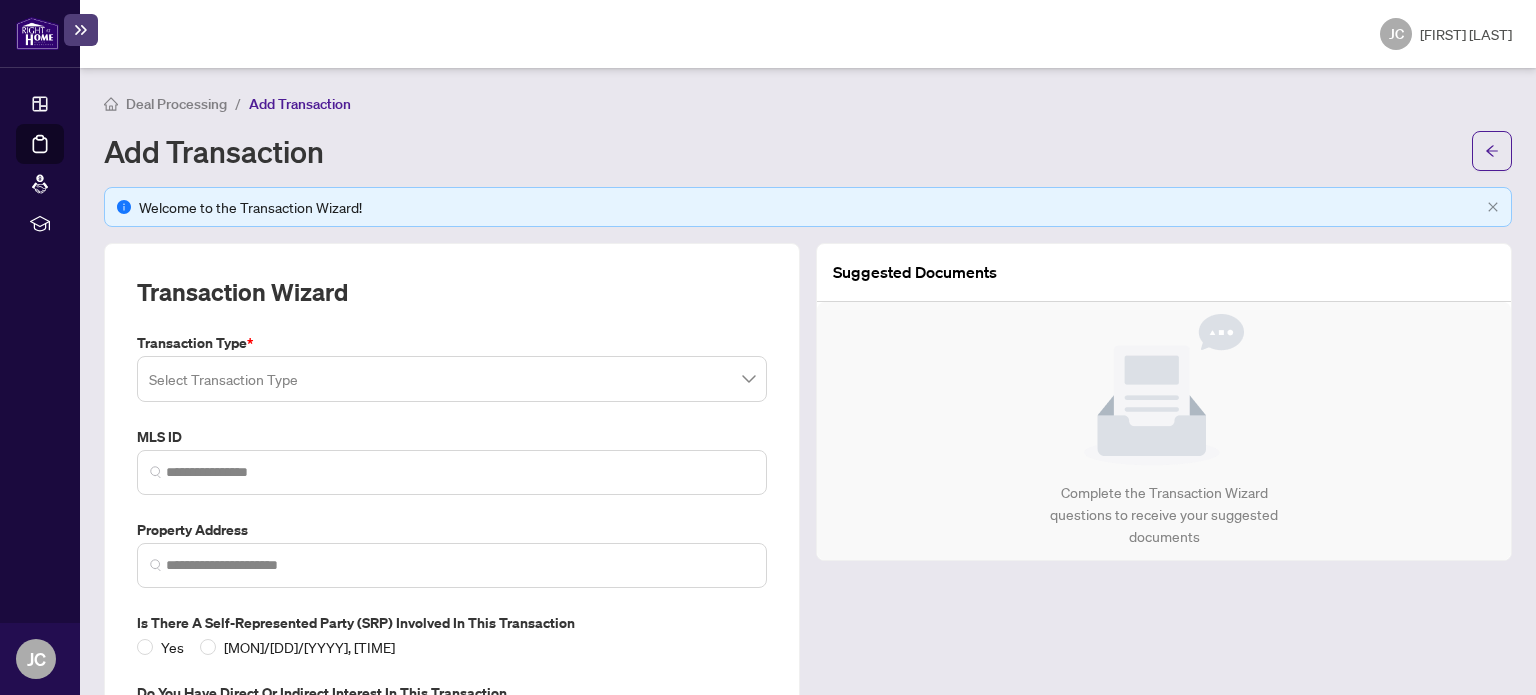 click on "Select Transaction Type" at bounding box center [452, 379] 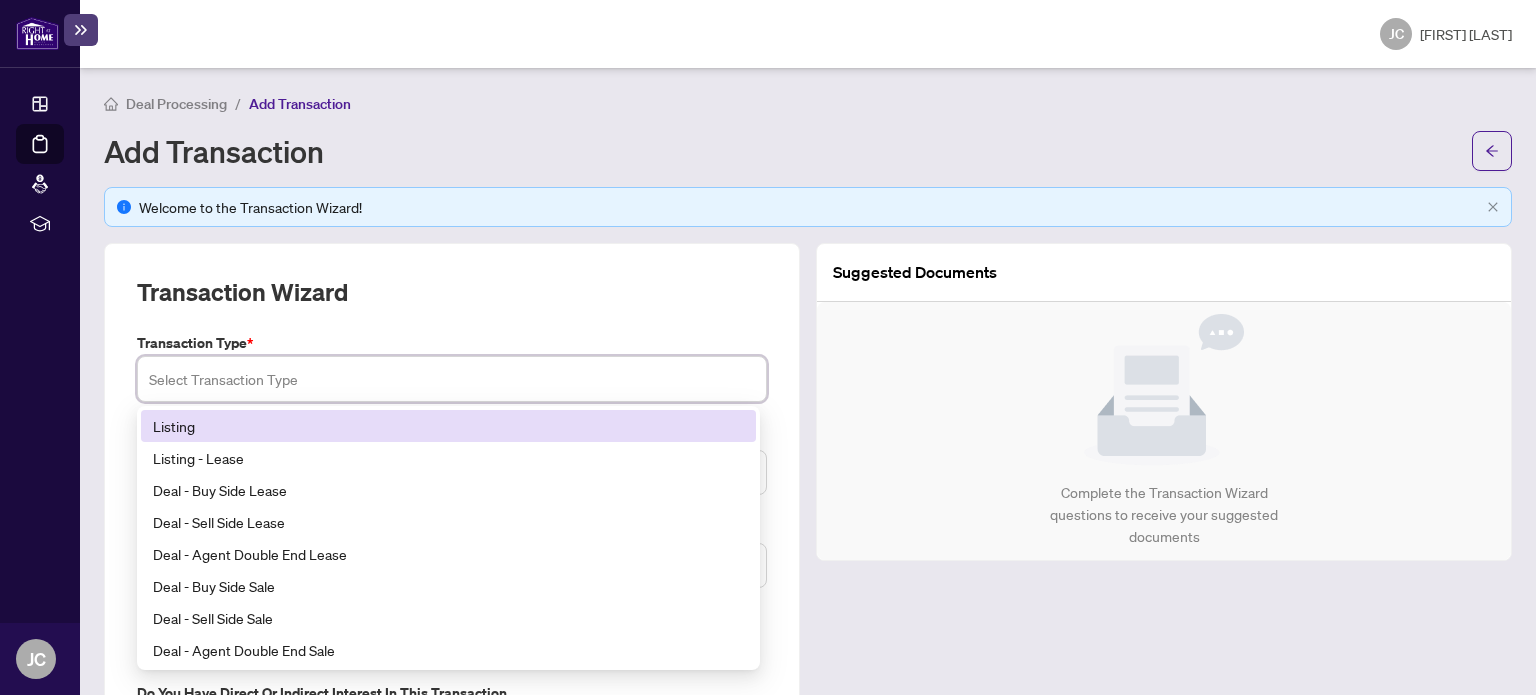 click on "Listing" at bounding box center [448, 426] 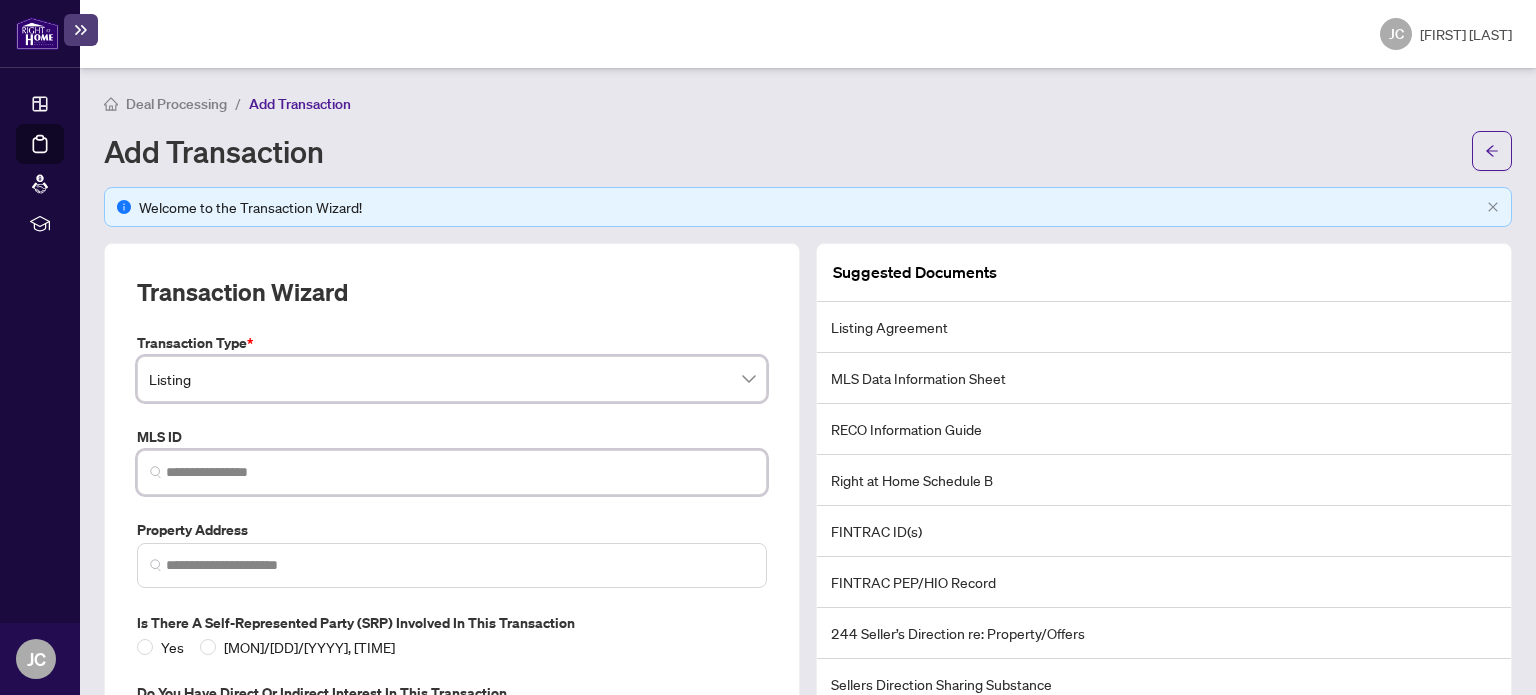 click at bounding box center (460, 472) 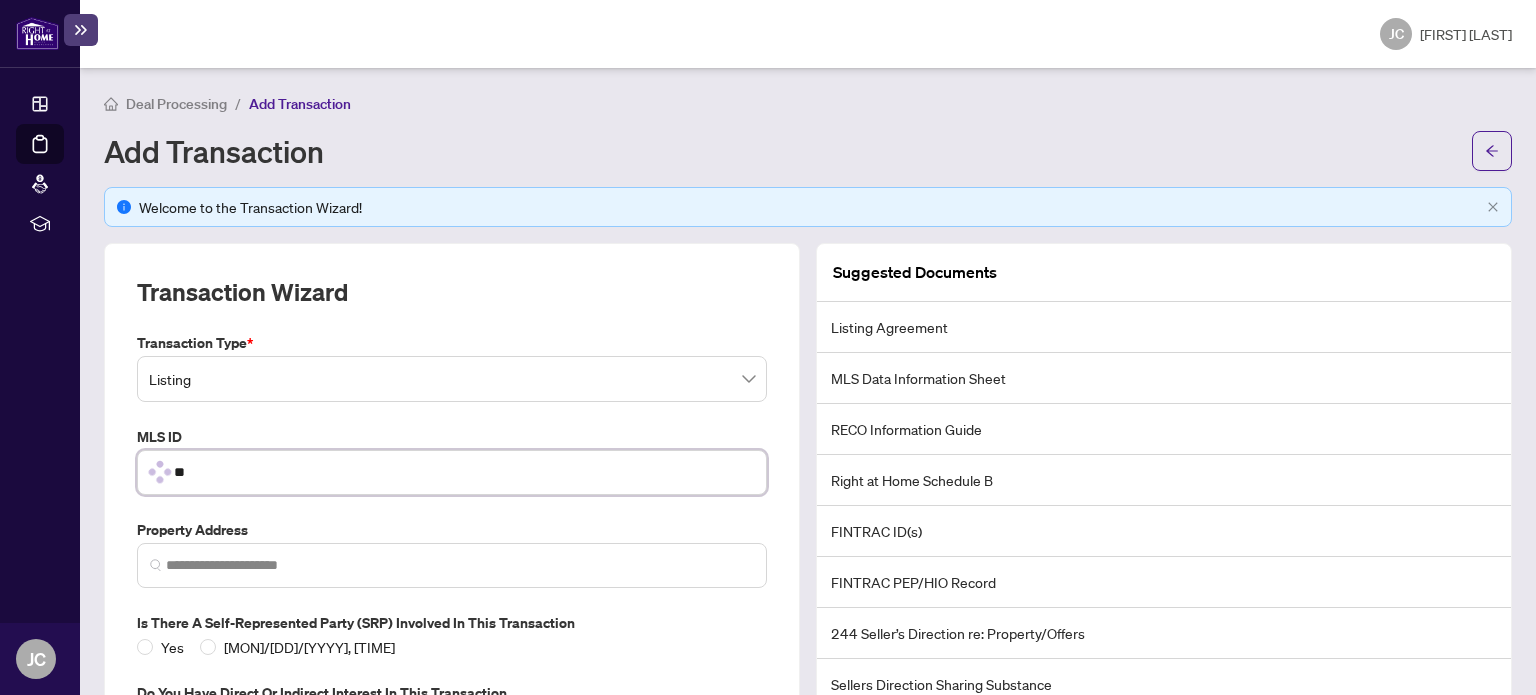 type on "*" 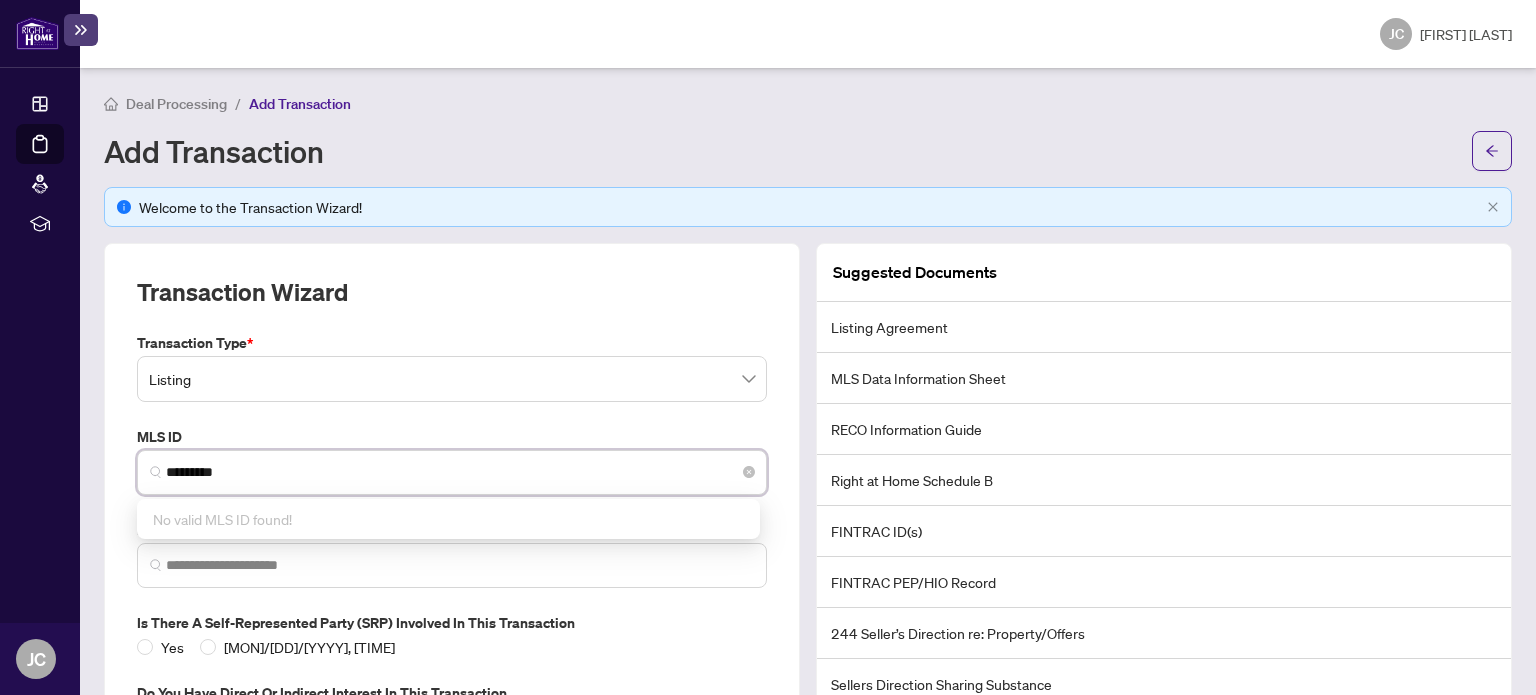 drag, startPoint x: 522, startPoint y: 475, endPoint x: 154, endPoint y: 475, distance: 368 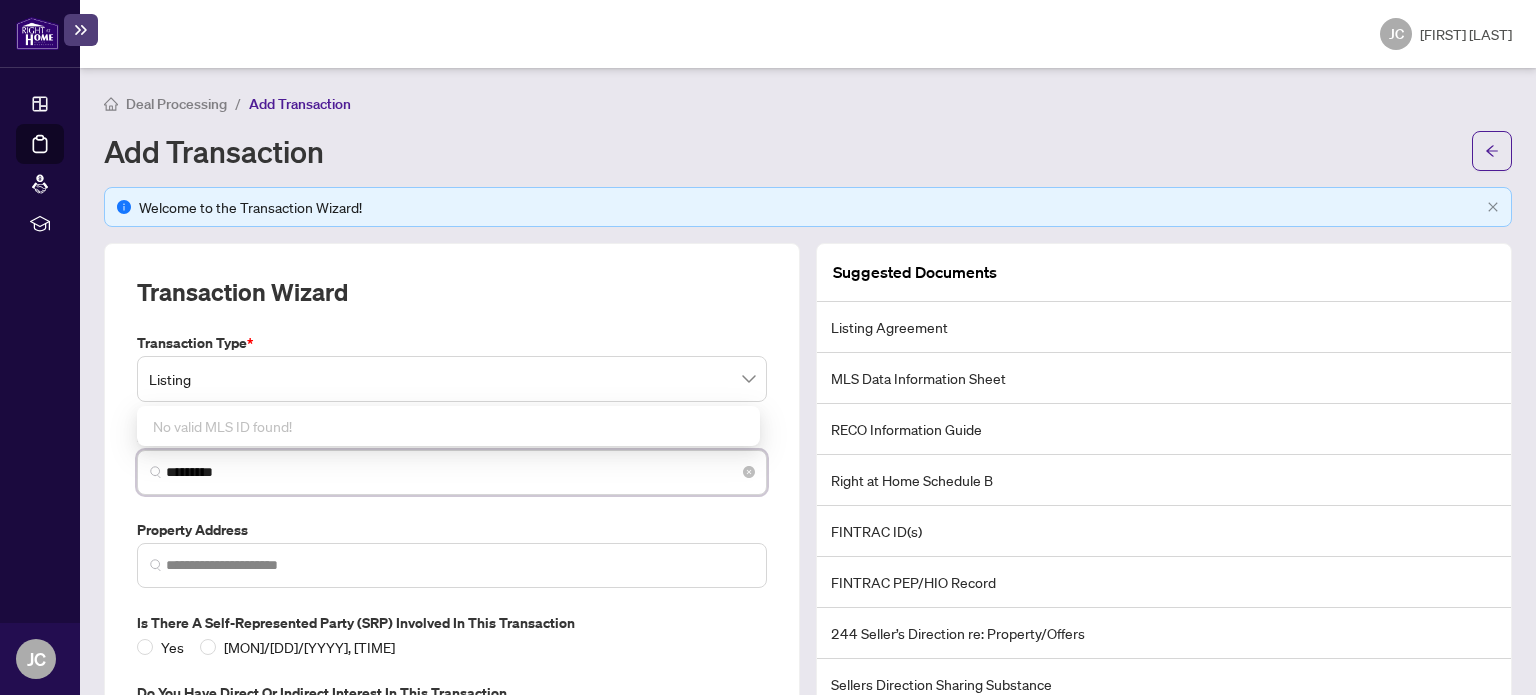 type on "*********" 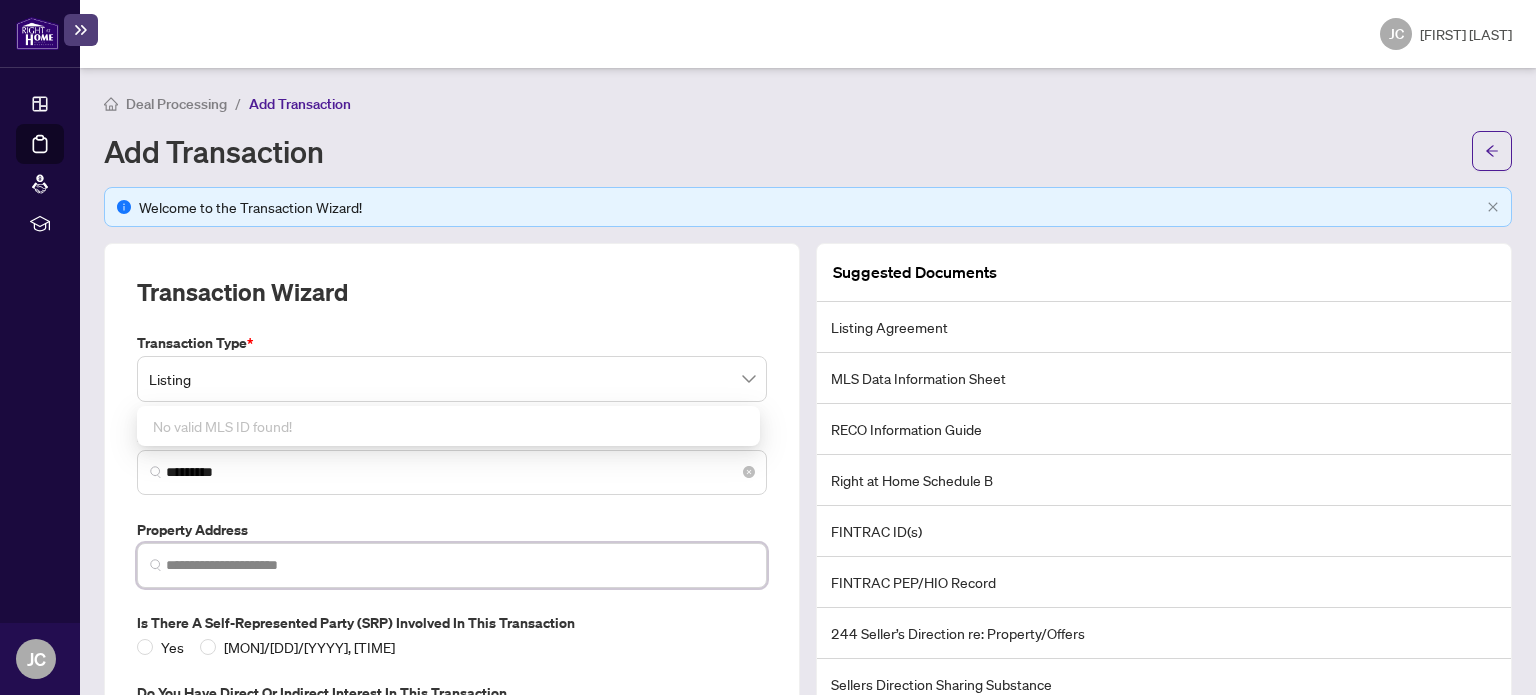 click at bounding box center [460, 565] 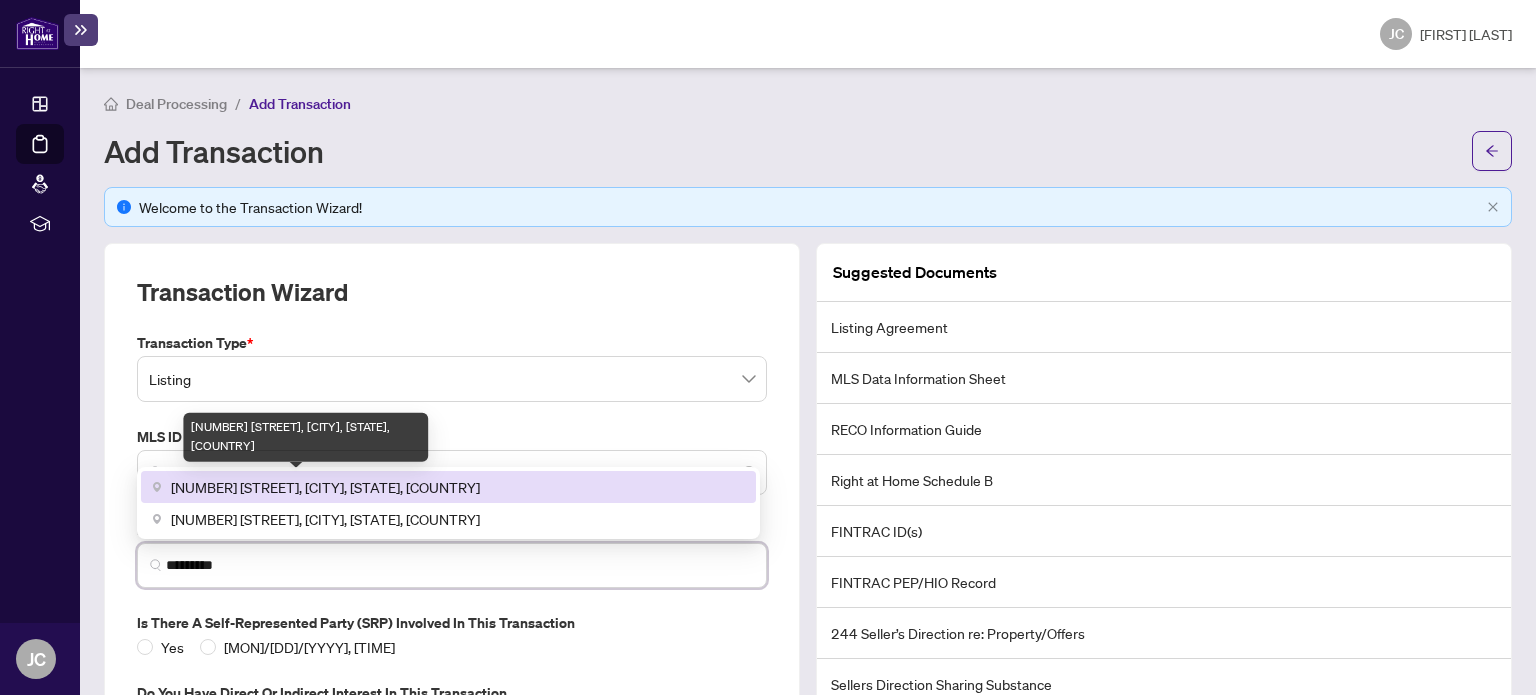 click on "[NUMBER] [STREET], [CITY], [STATE], [COUNTRY]" at bounding box center [325, 487] 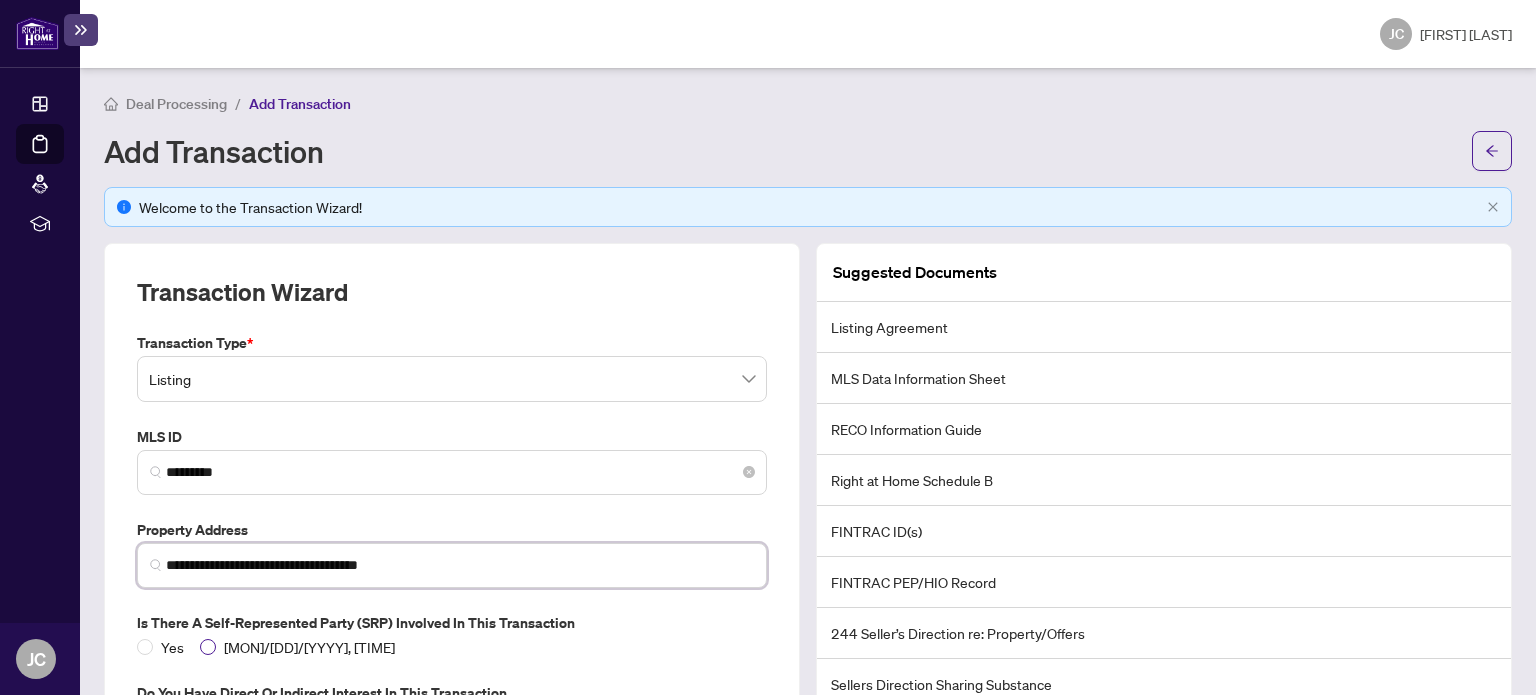 type on "**********" 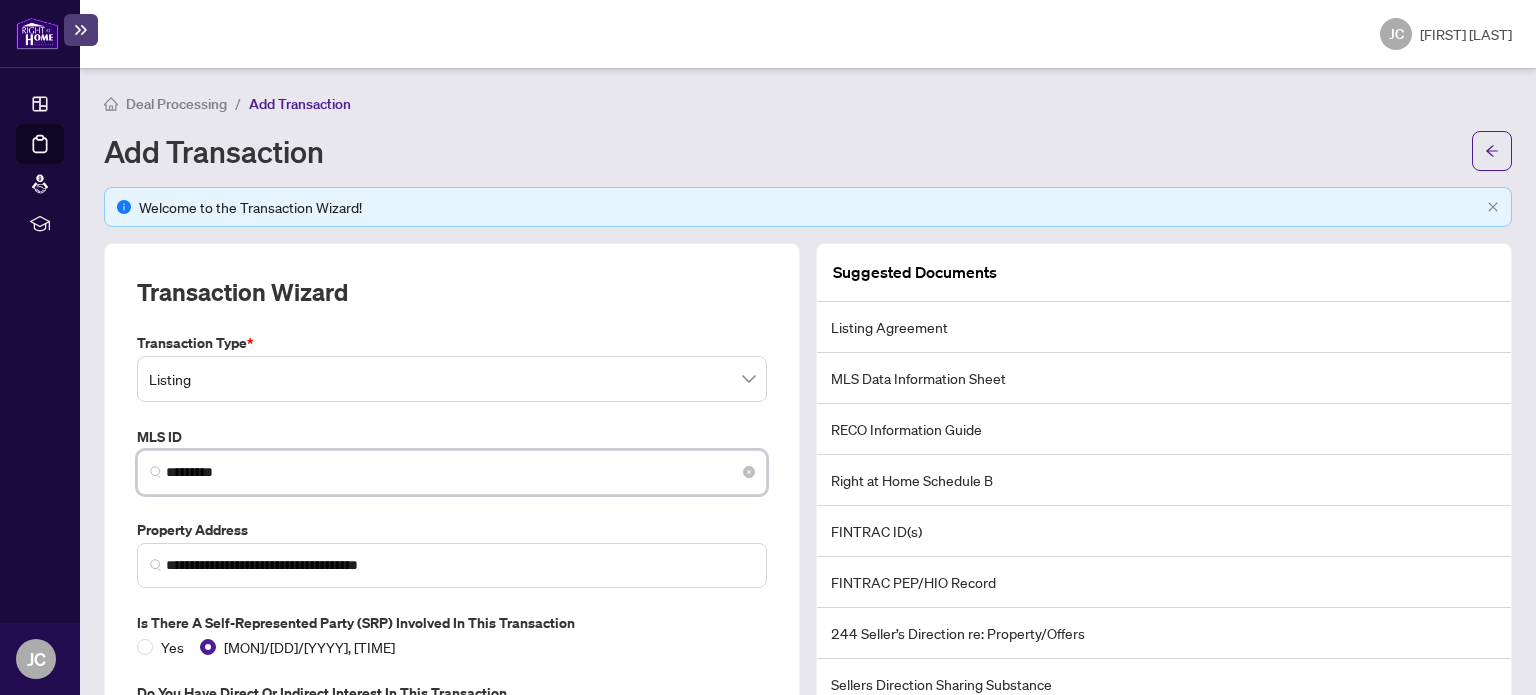 click on "*********" at bounding box center [460, 472] 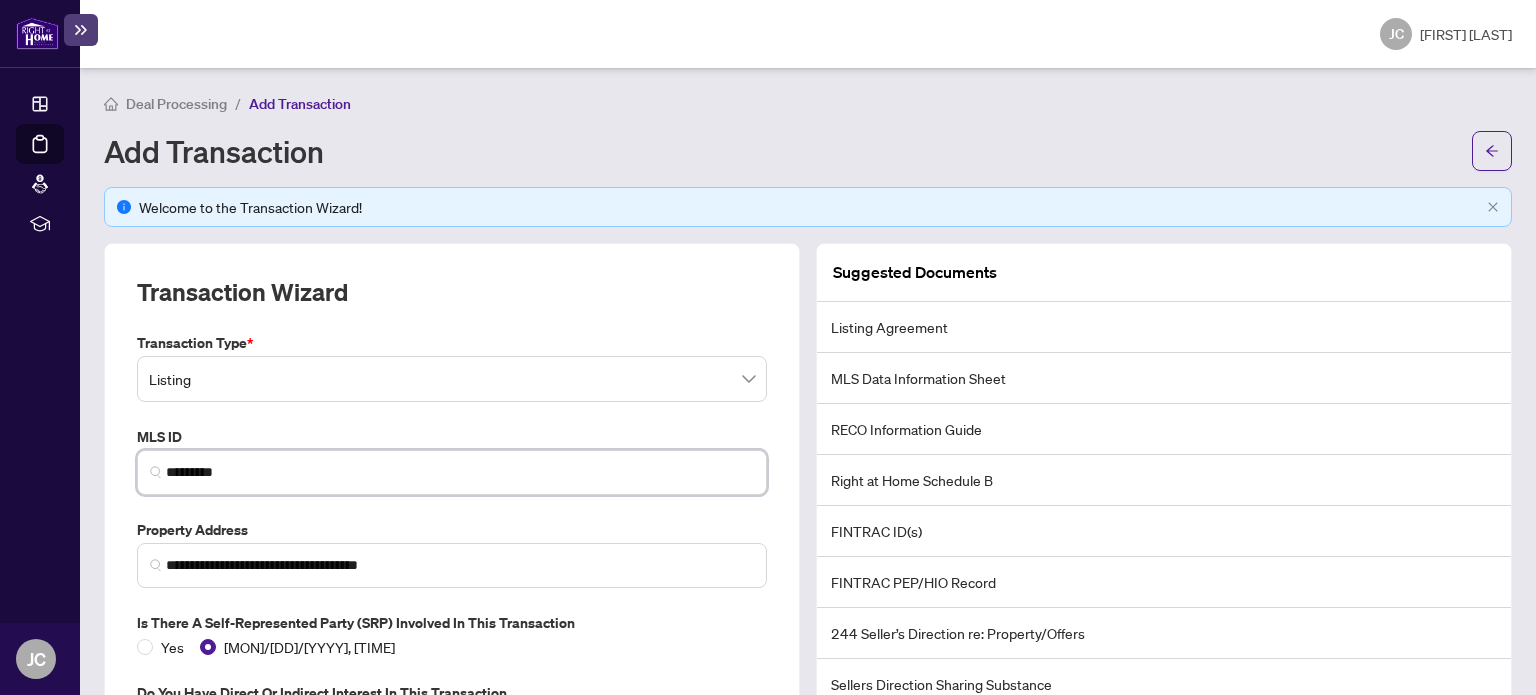 scroll, scrollTop: 178, scrollLeft: 0, axis: vertical 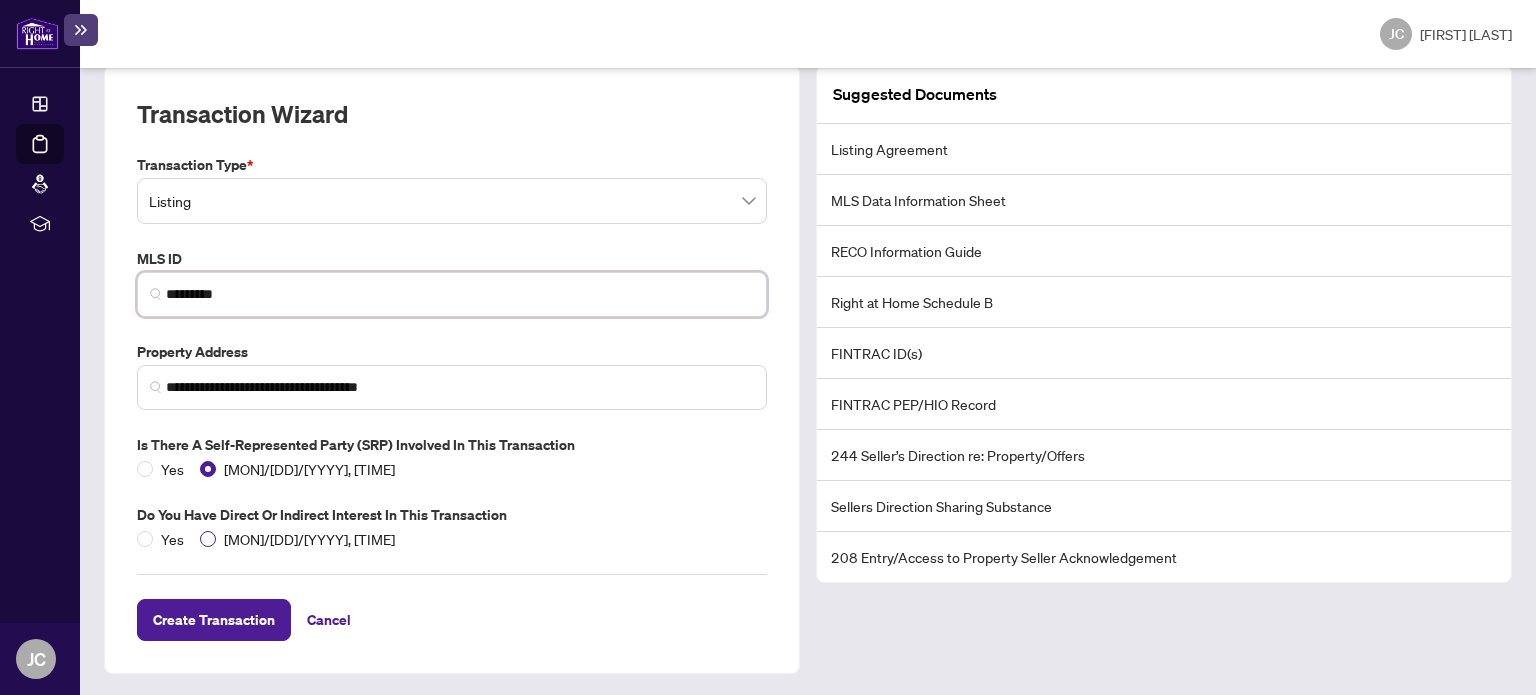 type on "*********" 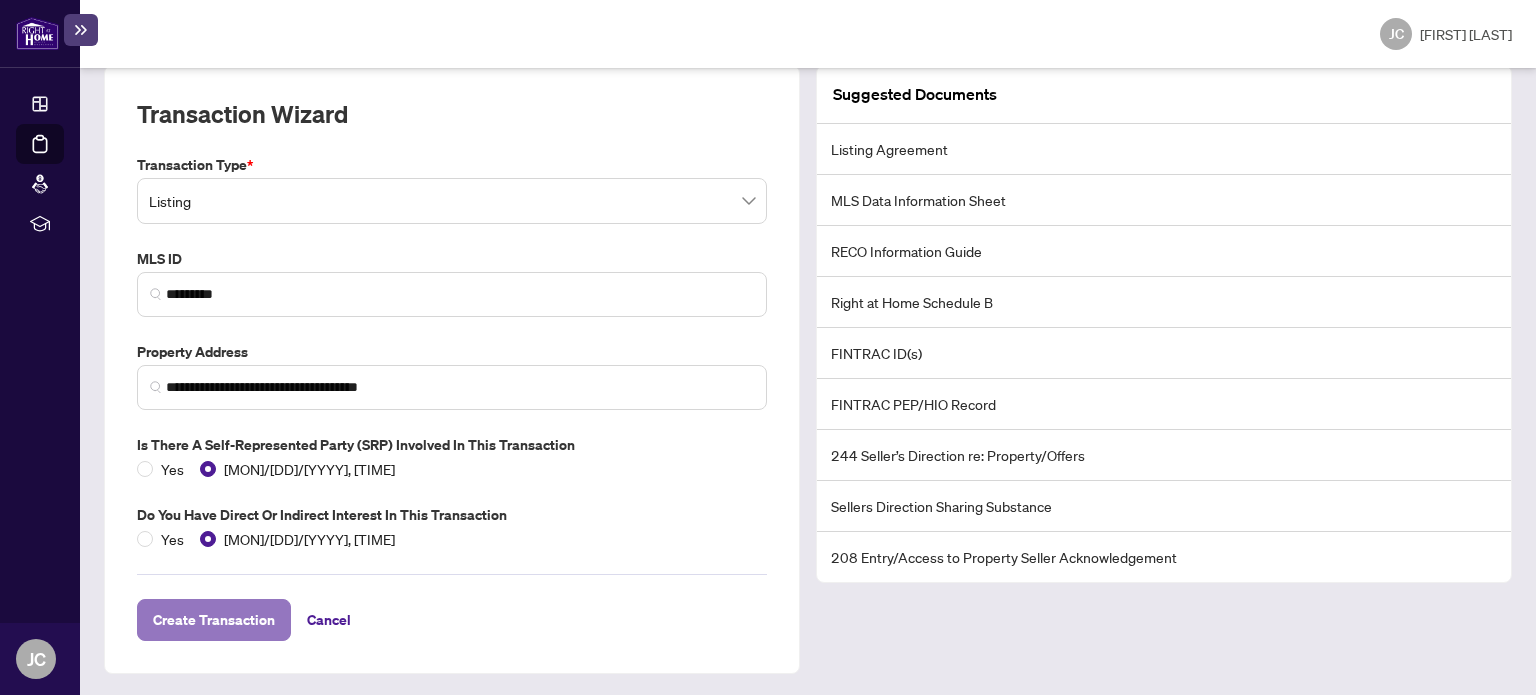 click on "Create Transaction" at bounding box center (214, 620) 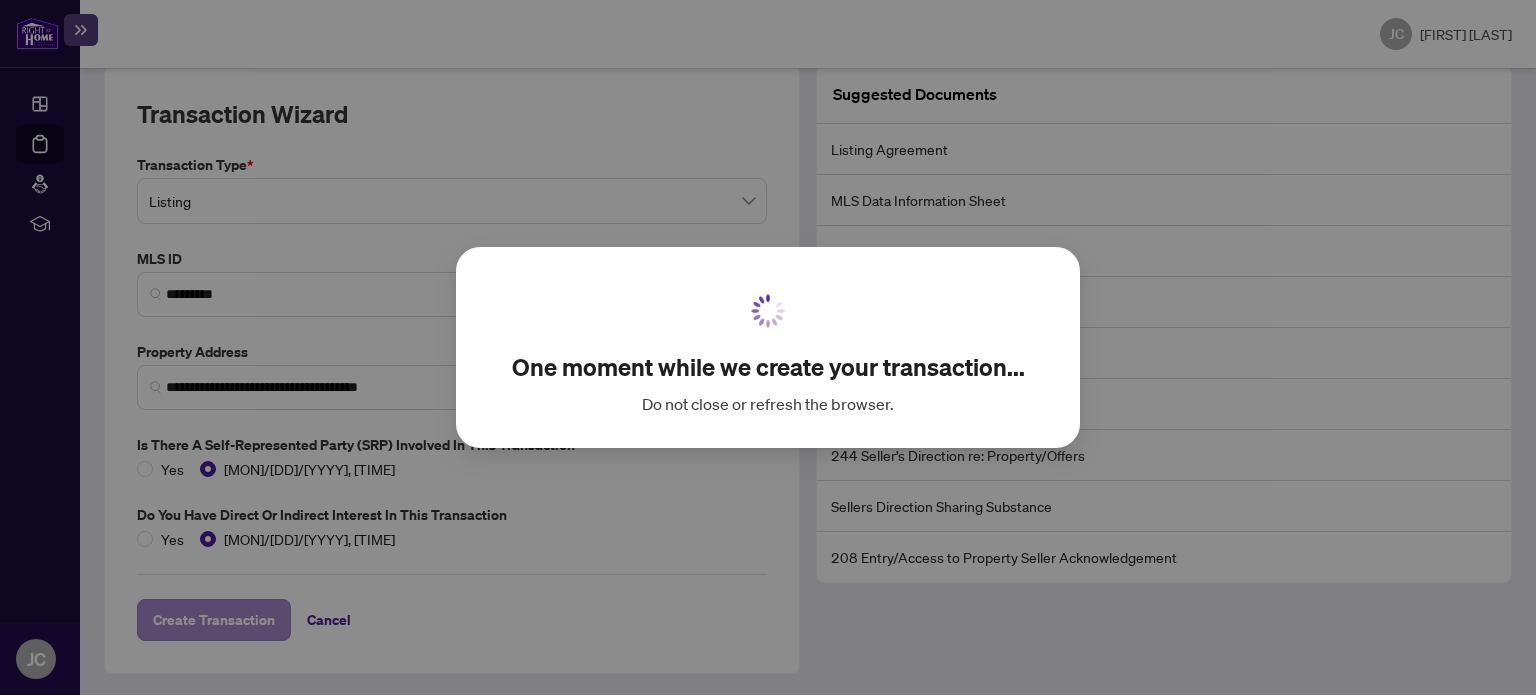 scroll, scrollTop: 19, scrollLeft: 0, axis: vertical 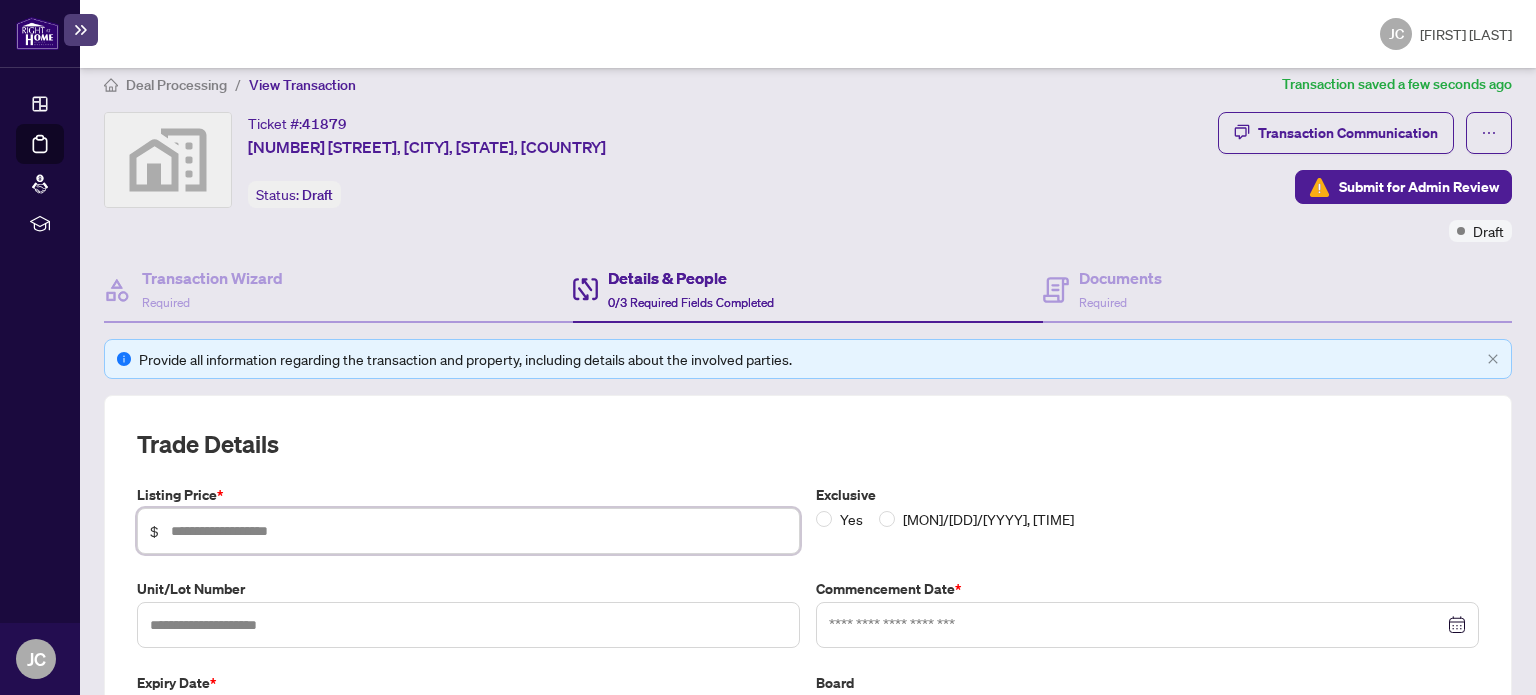 click at bounding box center (479, 531) 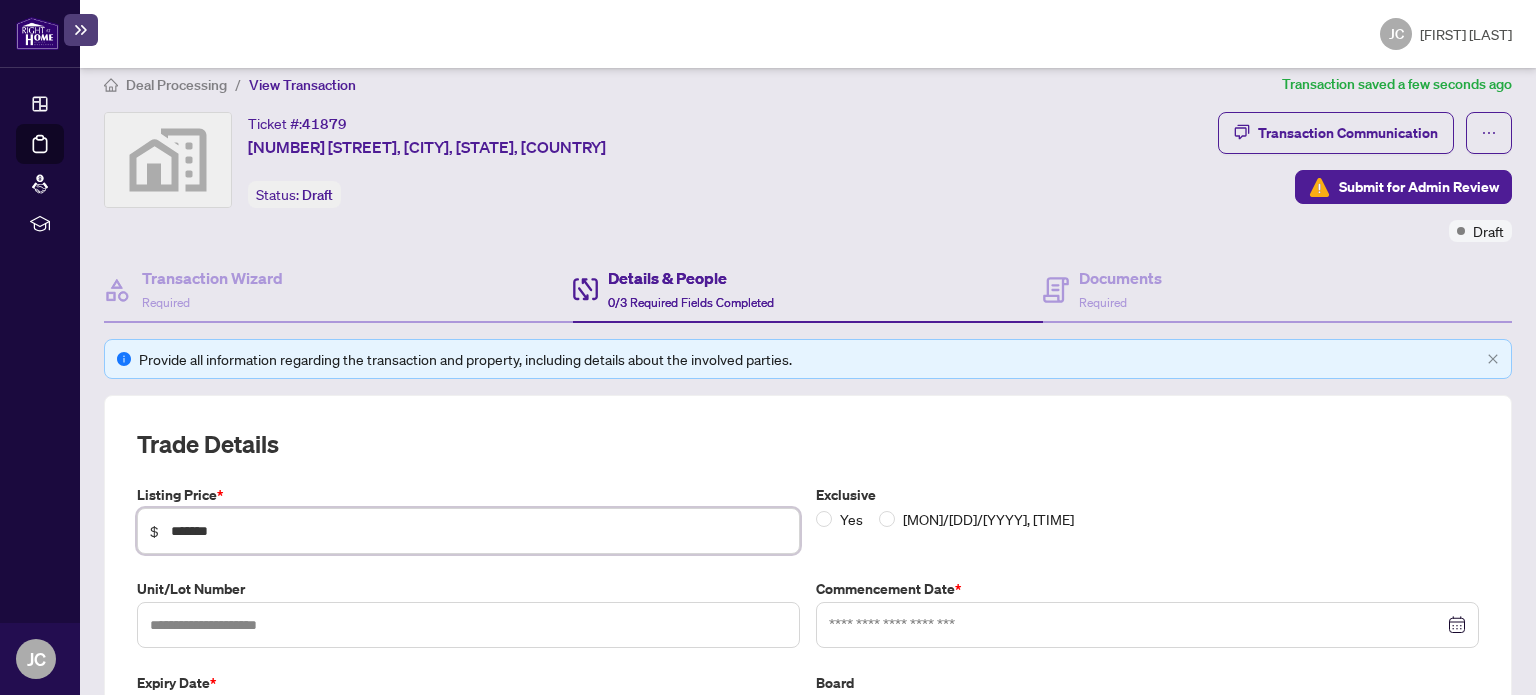 type on "*******" 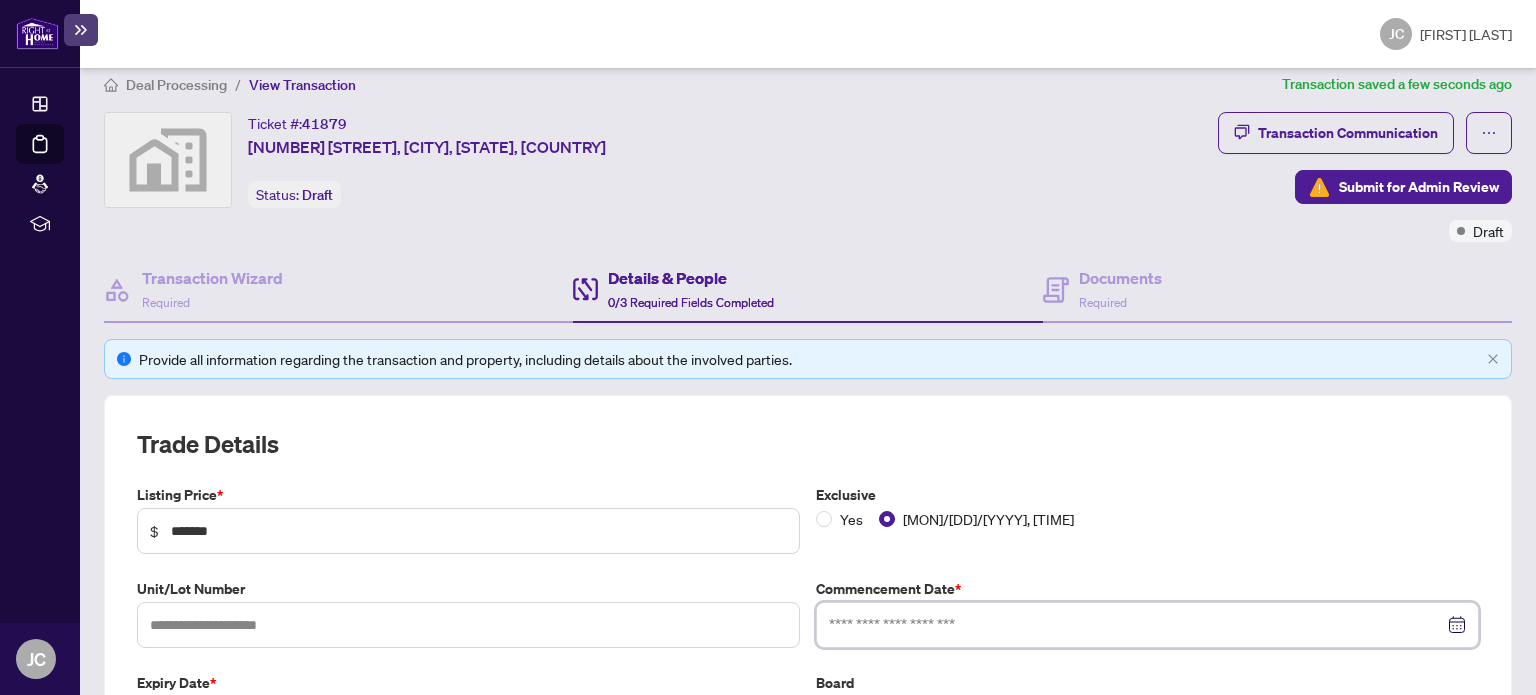 click at bounding box center (1136, 625) 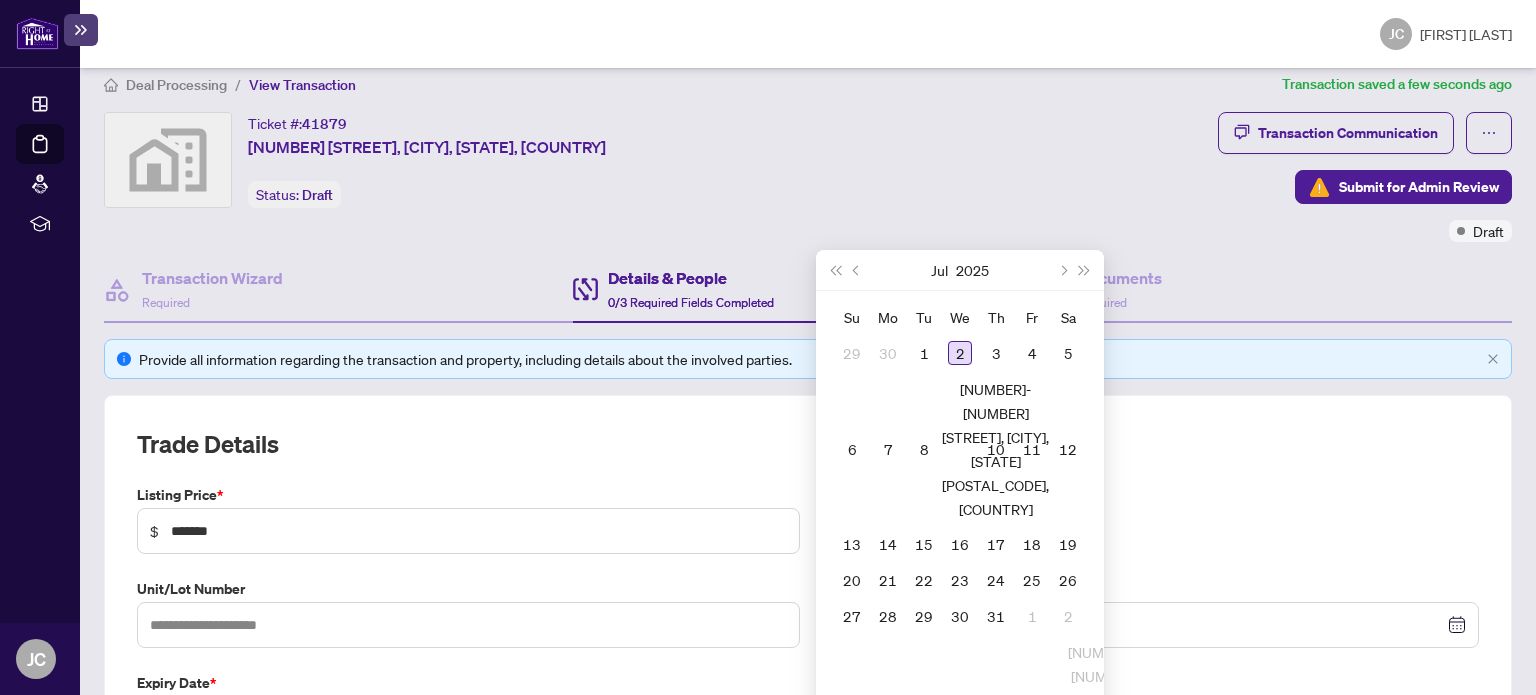 click on "2" at bounding box center (960, 353) 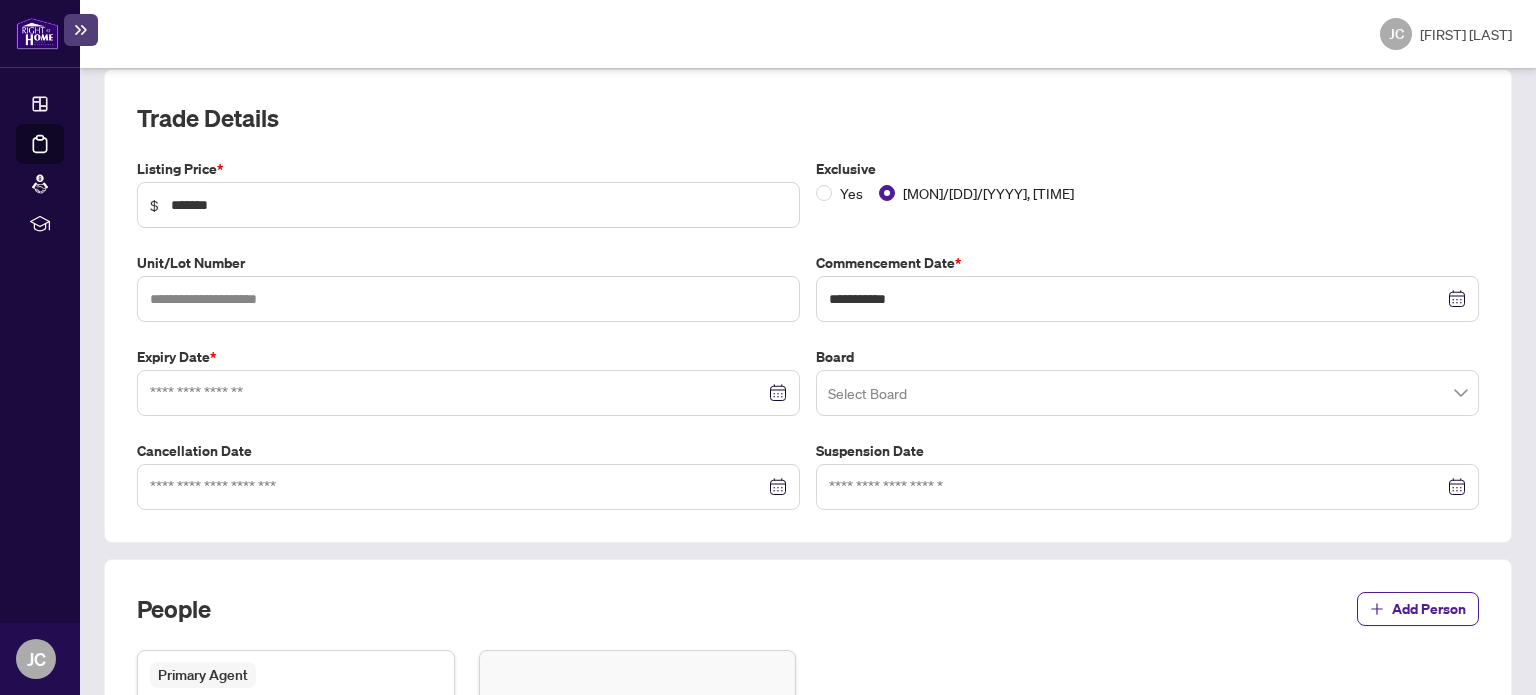 scroll, scrollTop: 359, scrollLeft: 0, axis: vertical 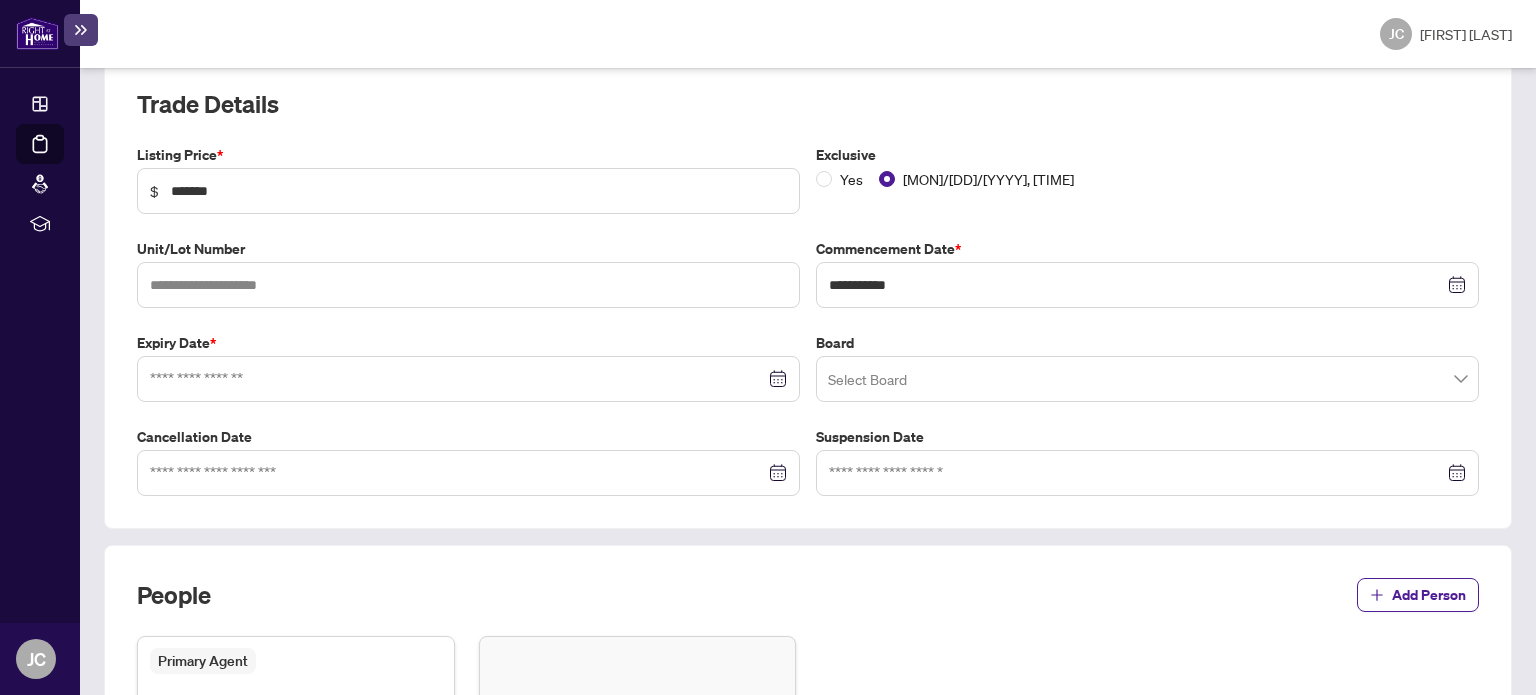 click at bounding box center (1147, 285) 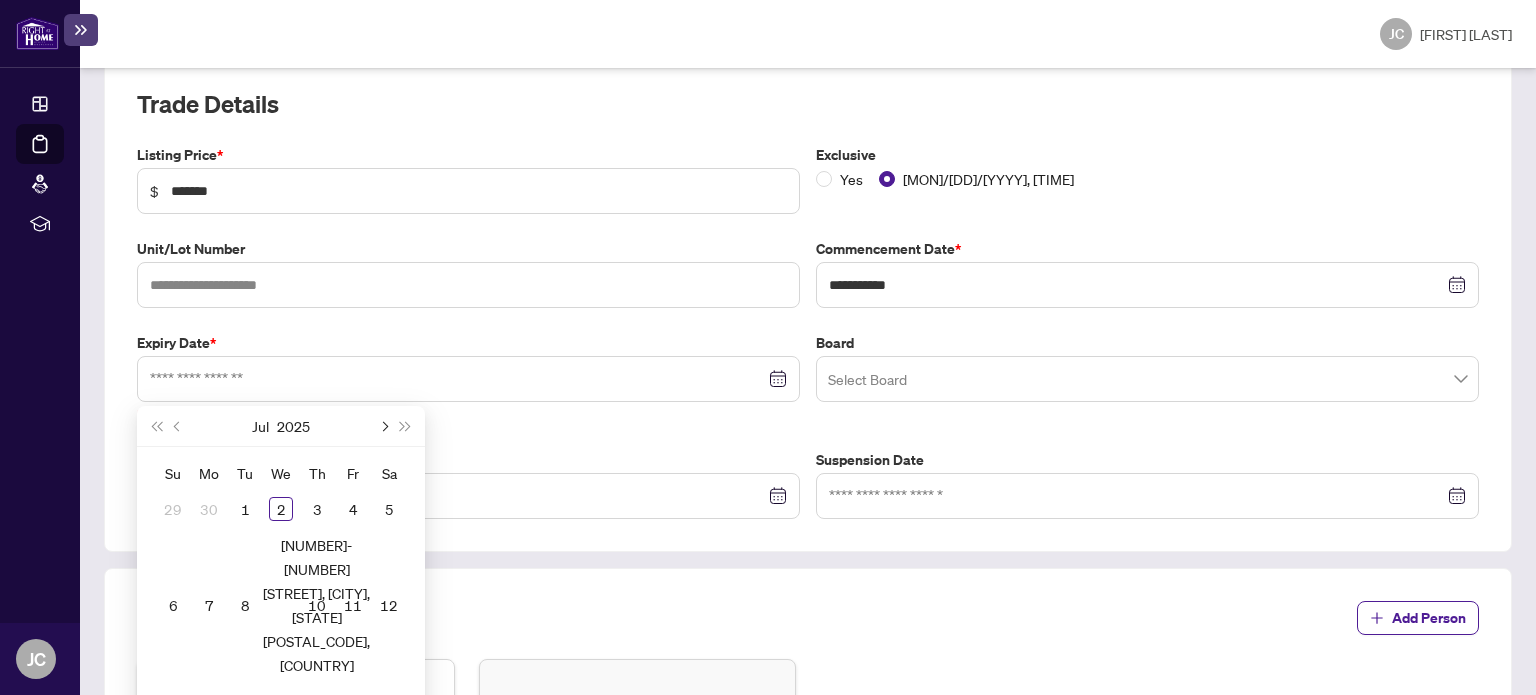 click at bounding box center (383, 426) 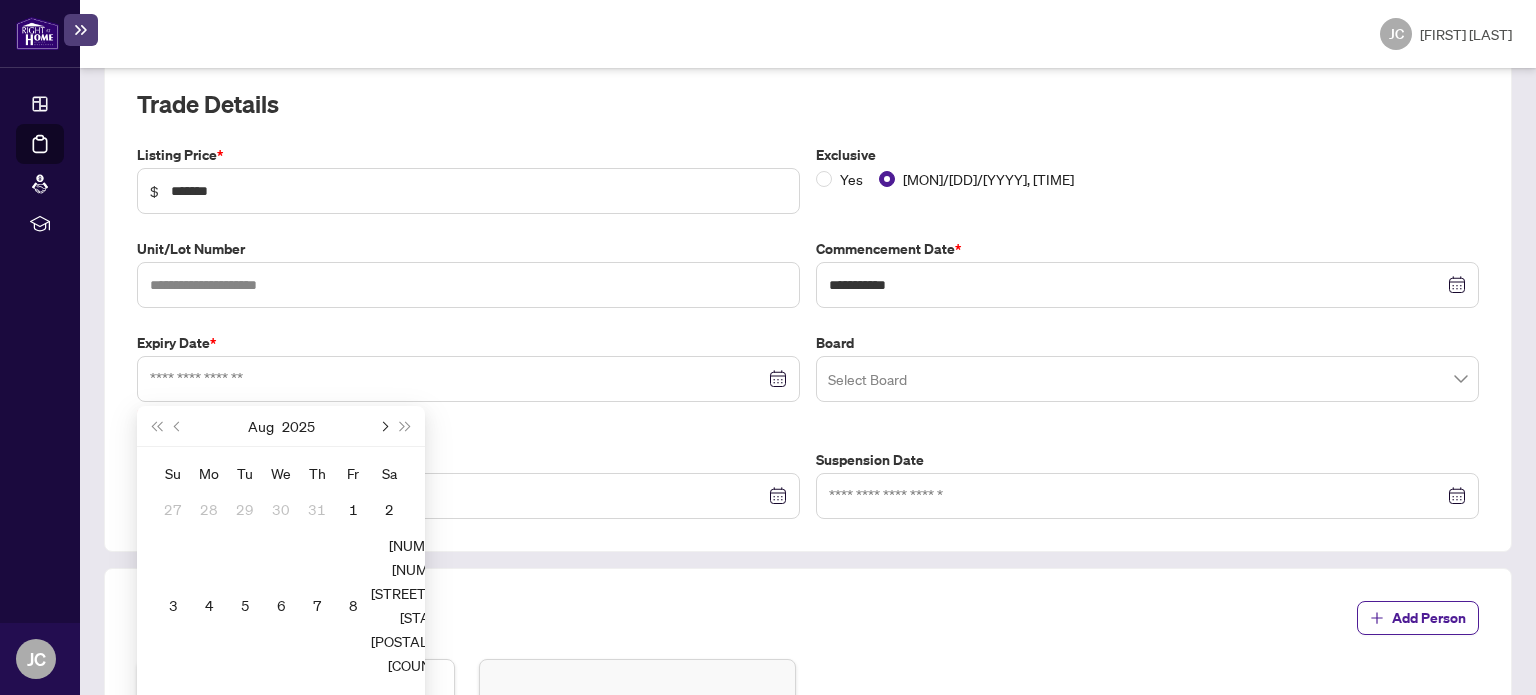 click at bounding box center (383, 426) 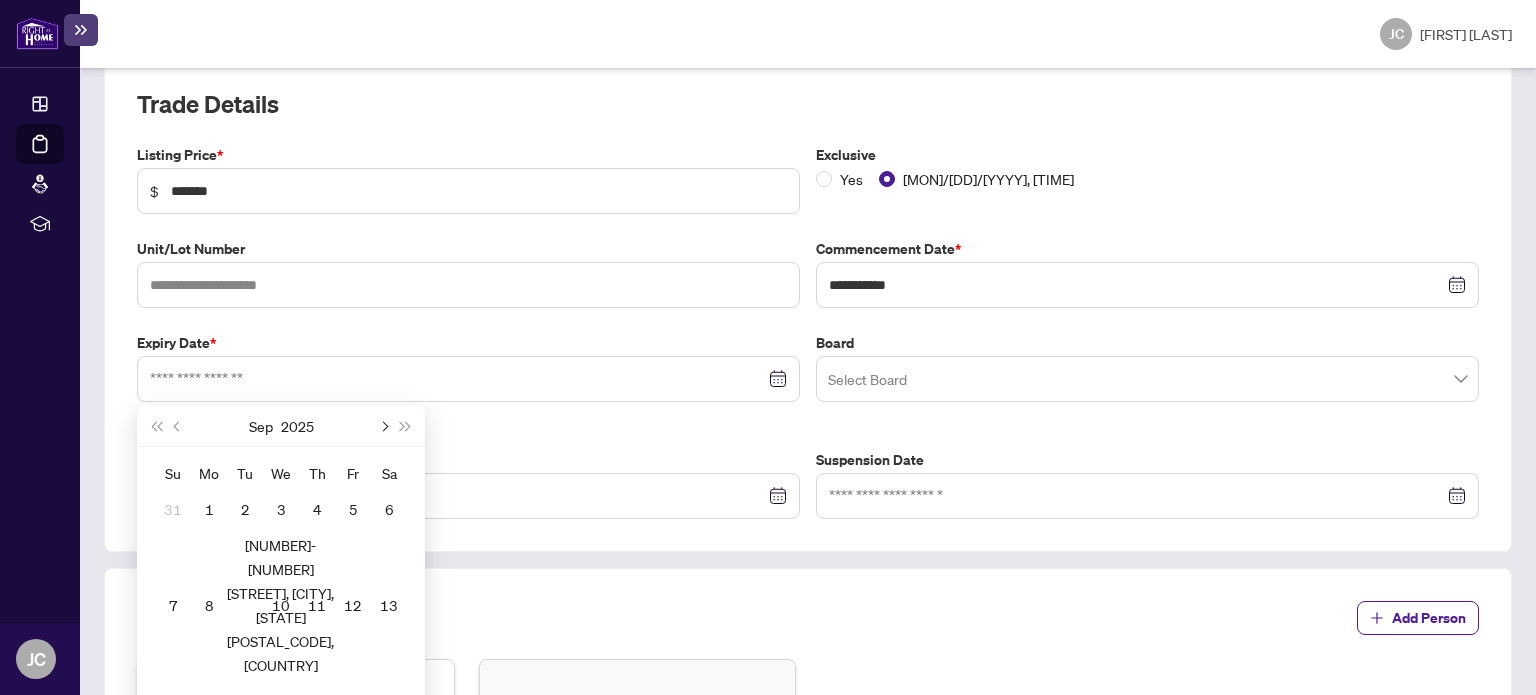 click at bounding box center (383, 426) 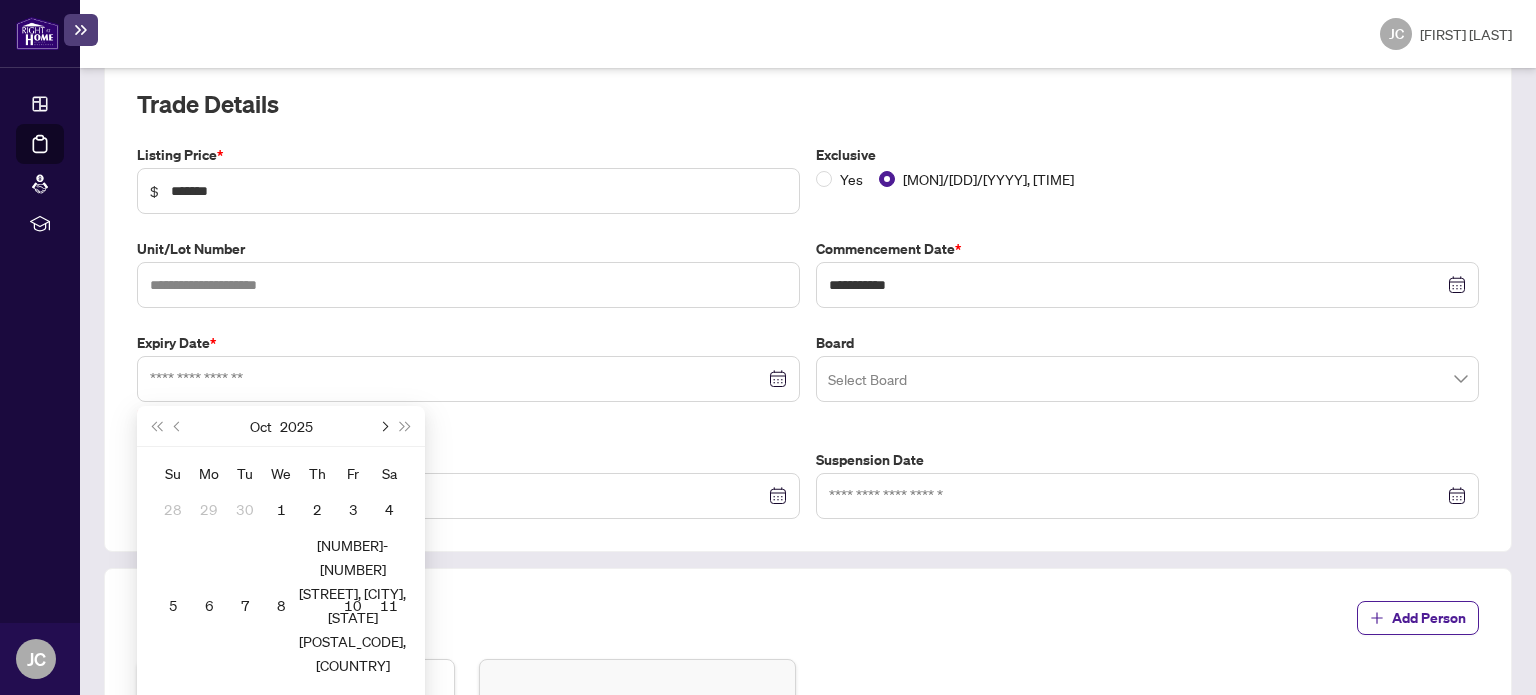 click at bounding box center (383, 426) 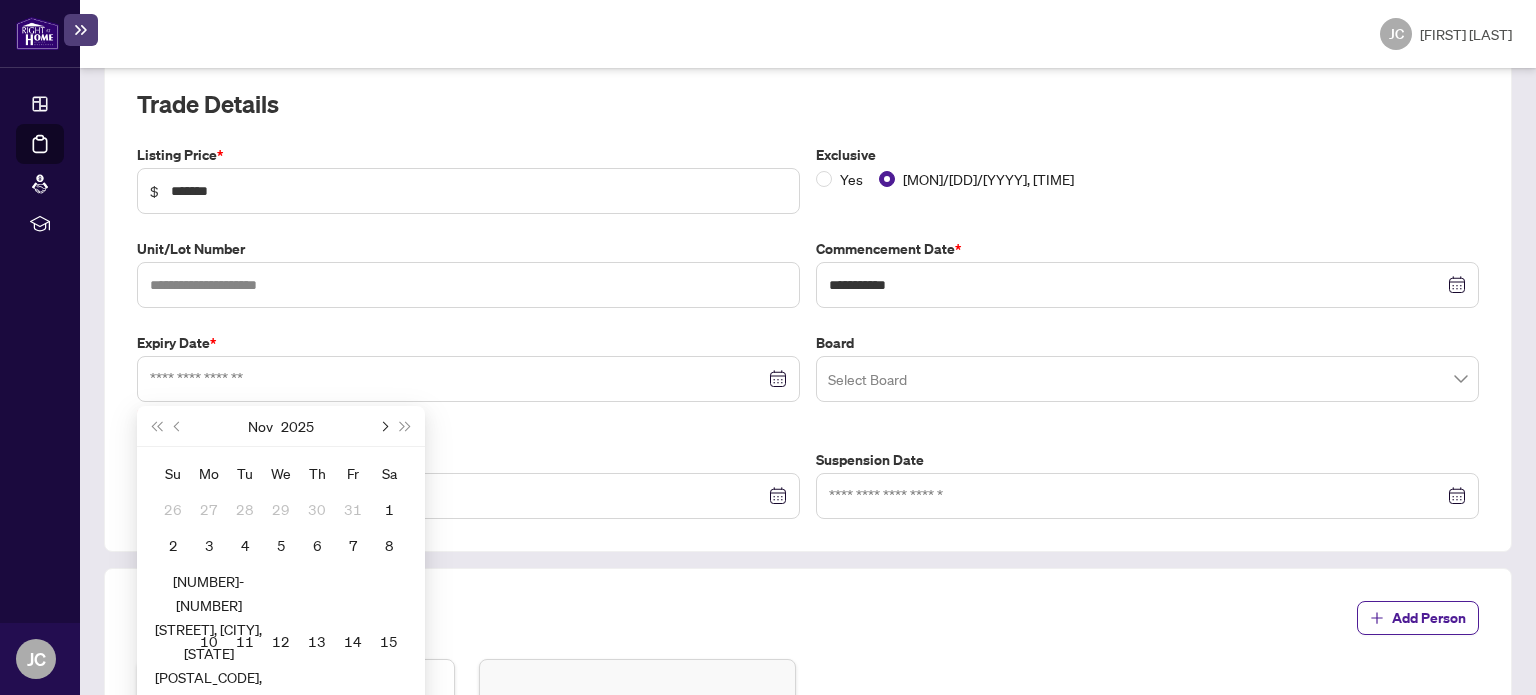 click at bounding box center [383, 426] 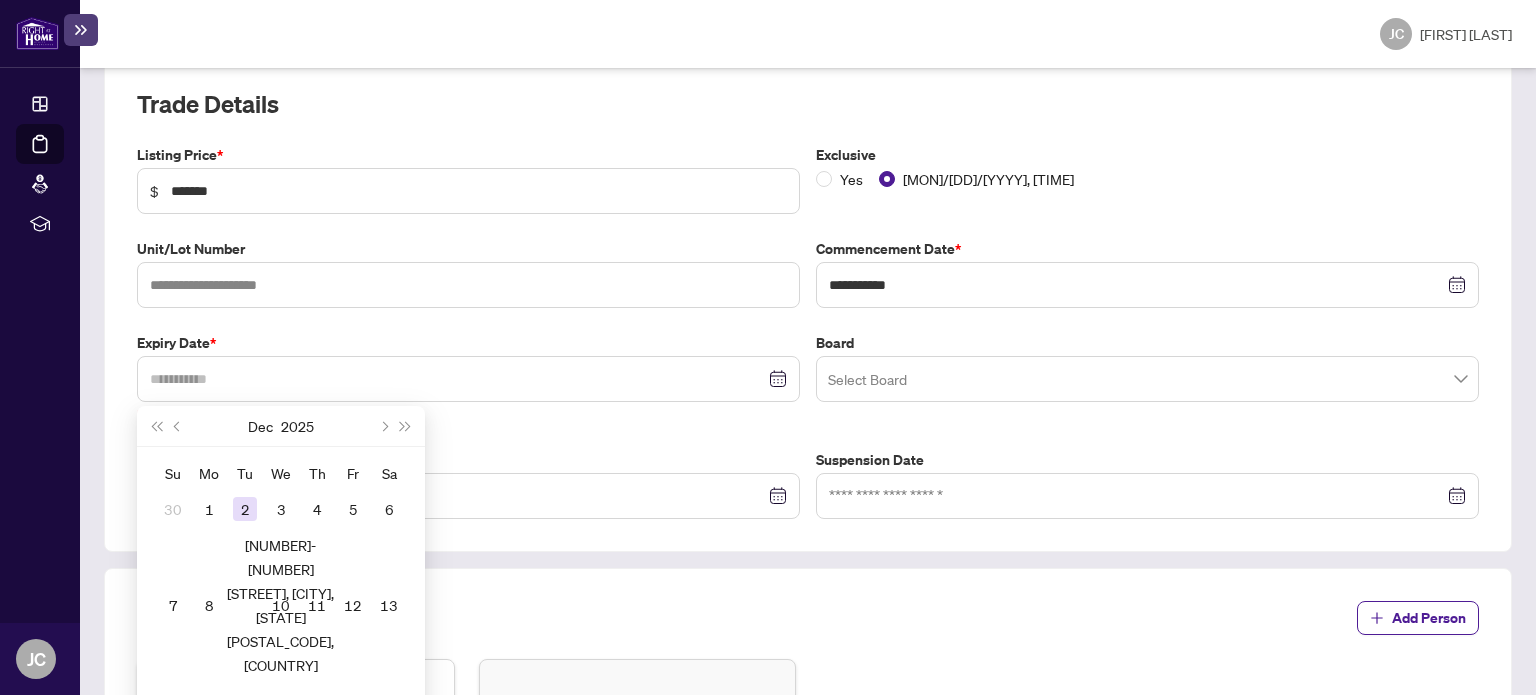 click on "2" at bounding box center [245, 509] 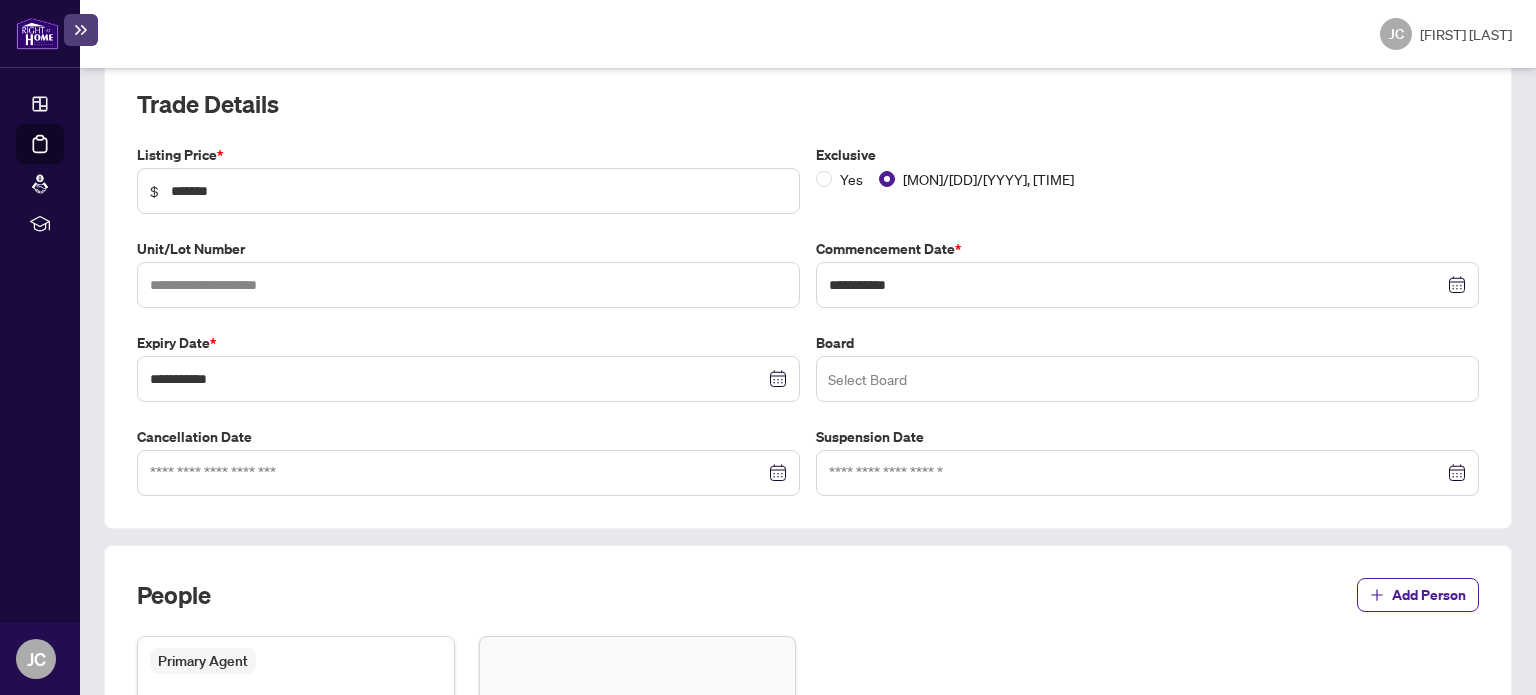 click at bounding box center (1147, 379) 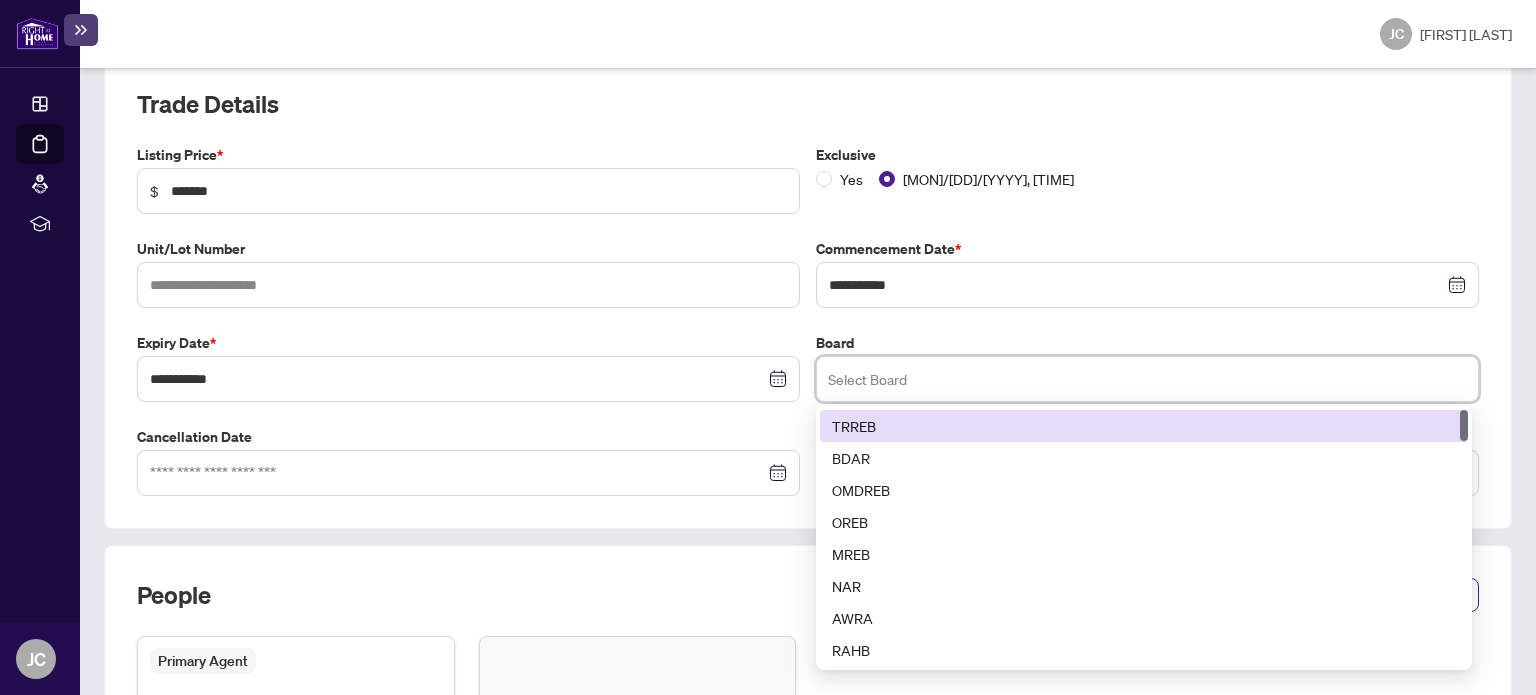 click on "TRREB" at bounding box center [1144, 426] 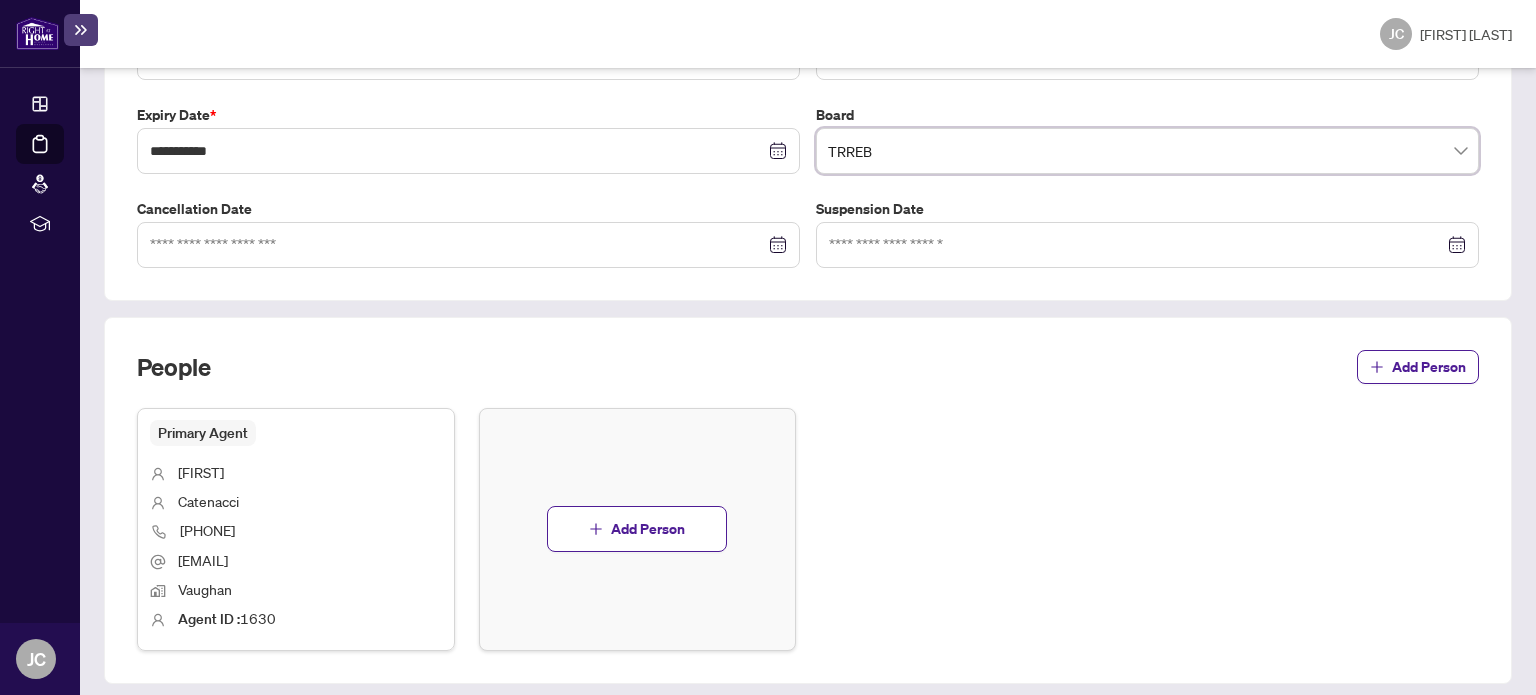 scroll, scrollTop: 652, scrollLeft: 0, axis: vertical 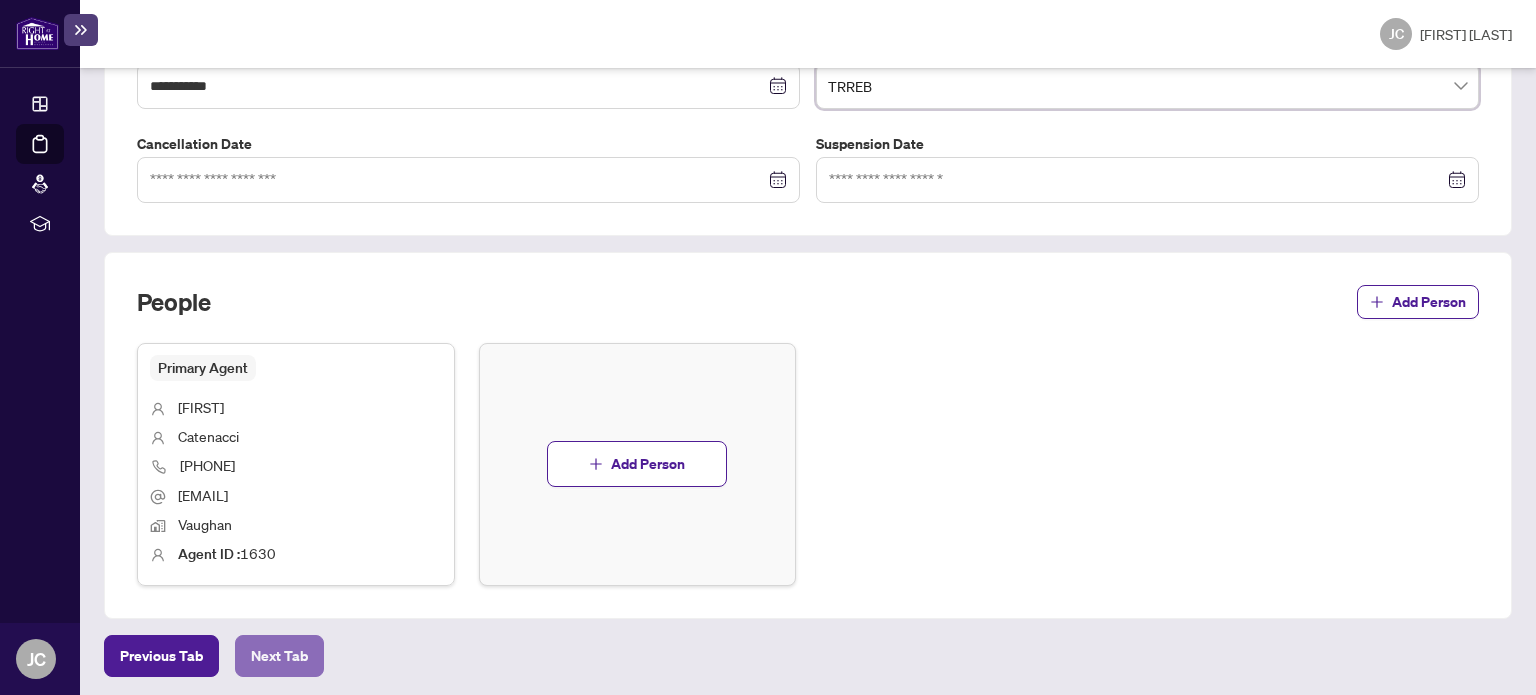 click on "Next Tab" at bounding box center (161, 656) 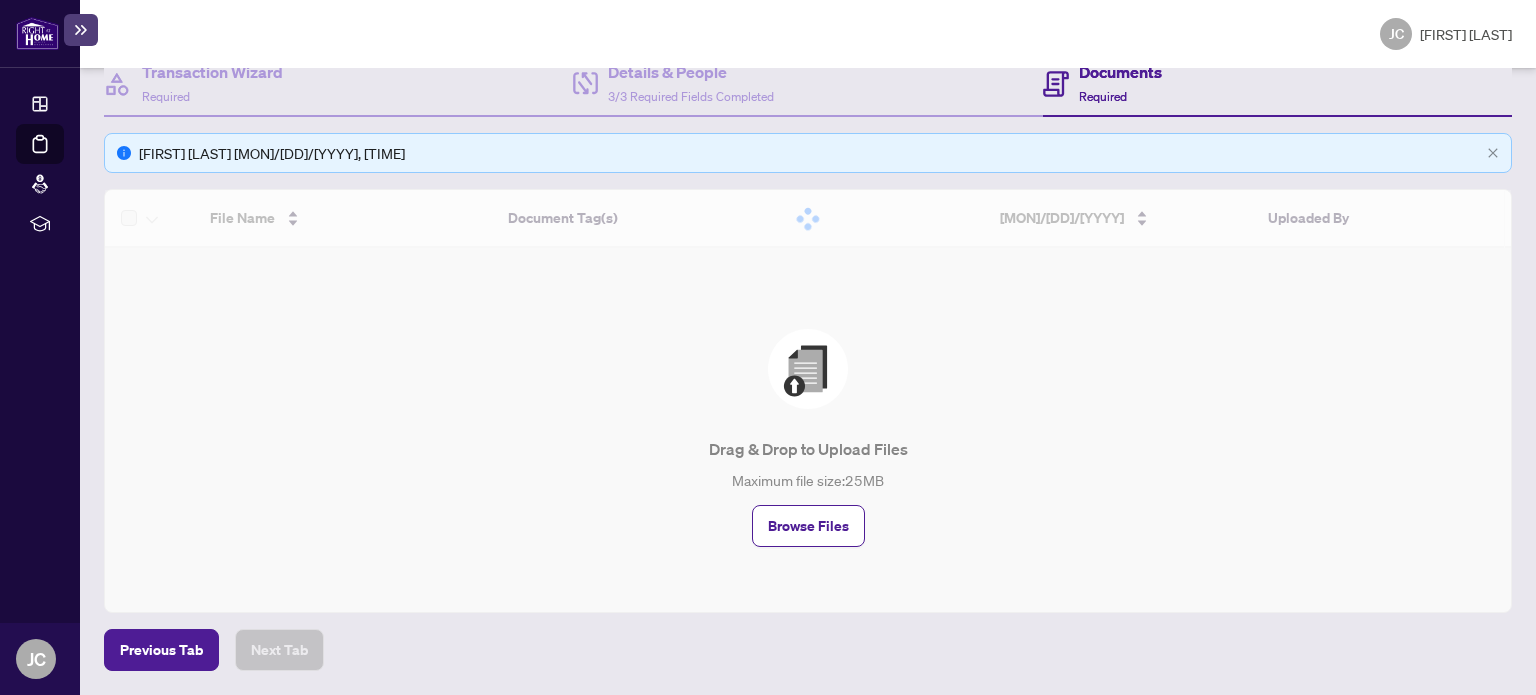 scroll, scrollTop: 0, scrollLeft: 0, axis: both 